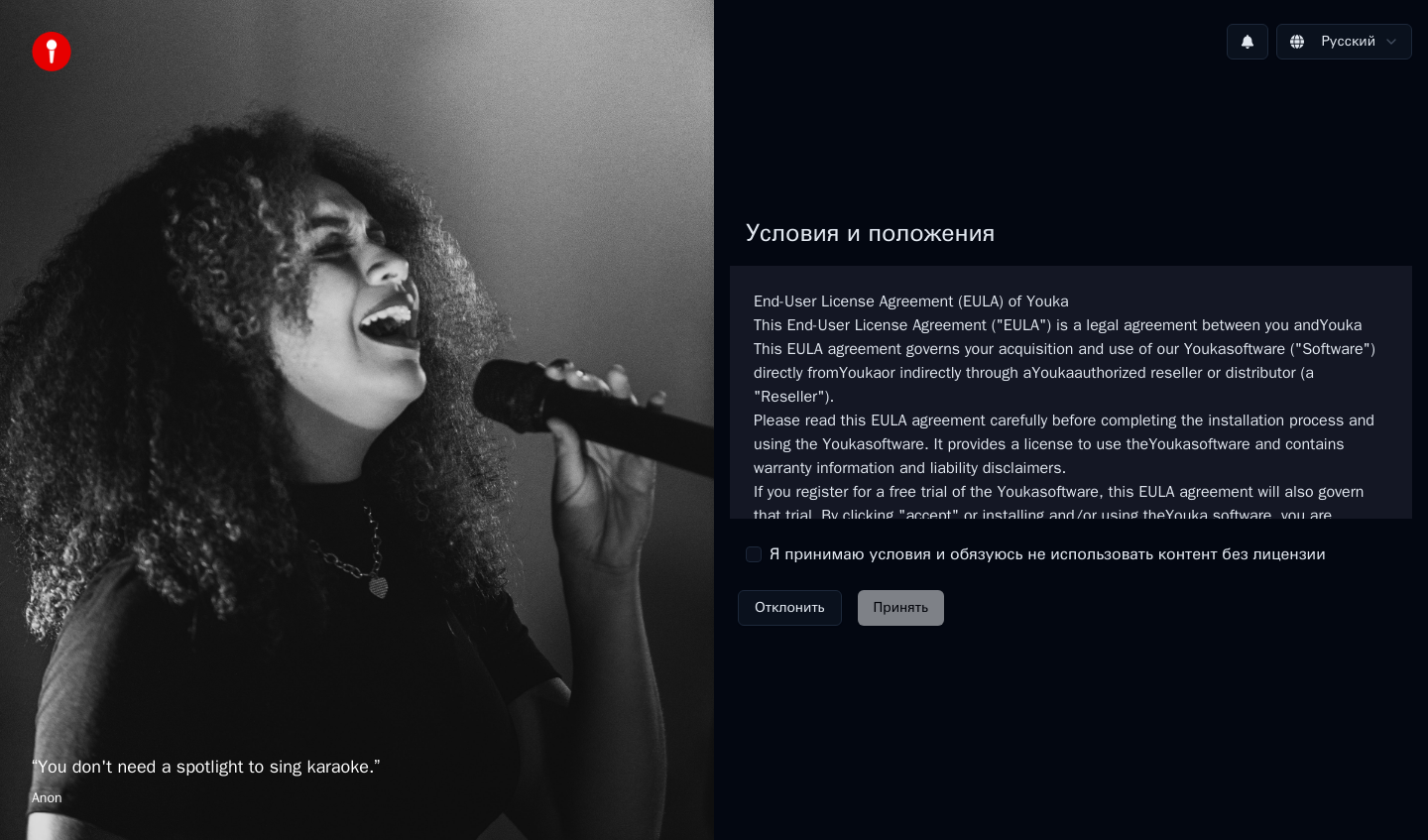 scroll, scrollTop: 0, scrollLeft: 0, axis: both 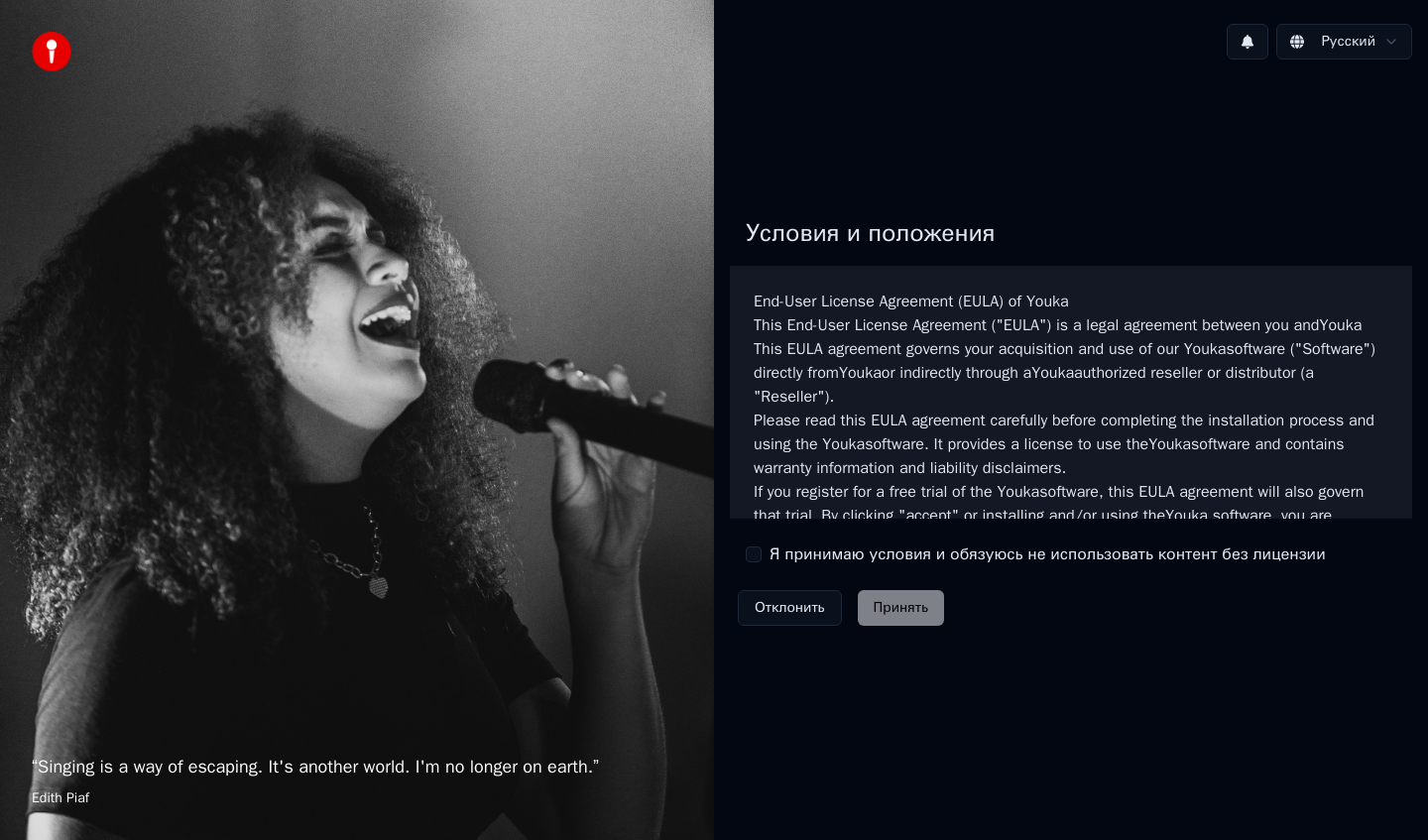 click on "Я принимаю условия и обязуюсь не использовать контент без лицензии" at bounding box center (1047, 554) 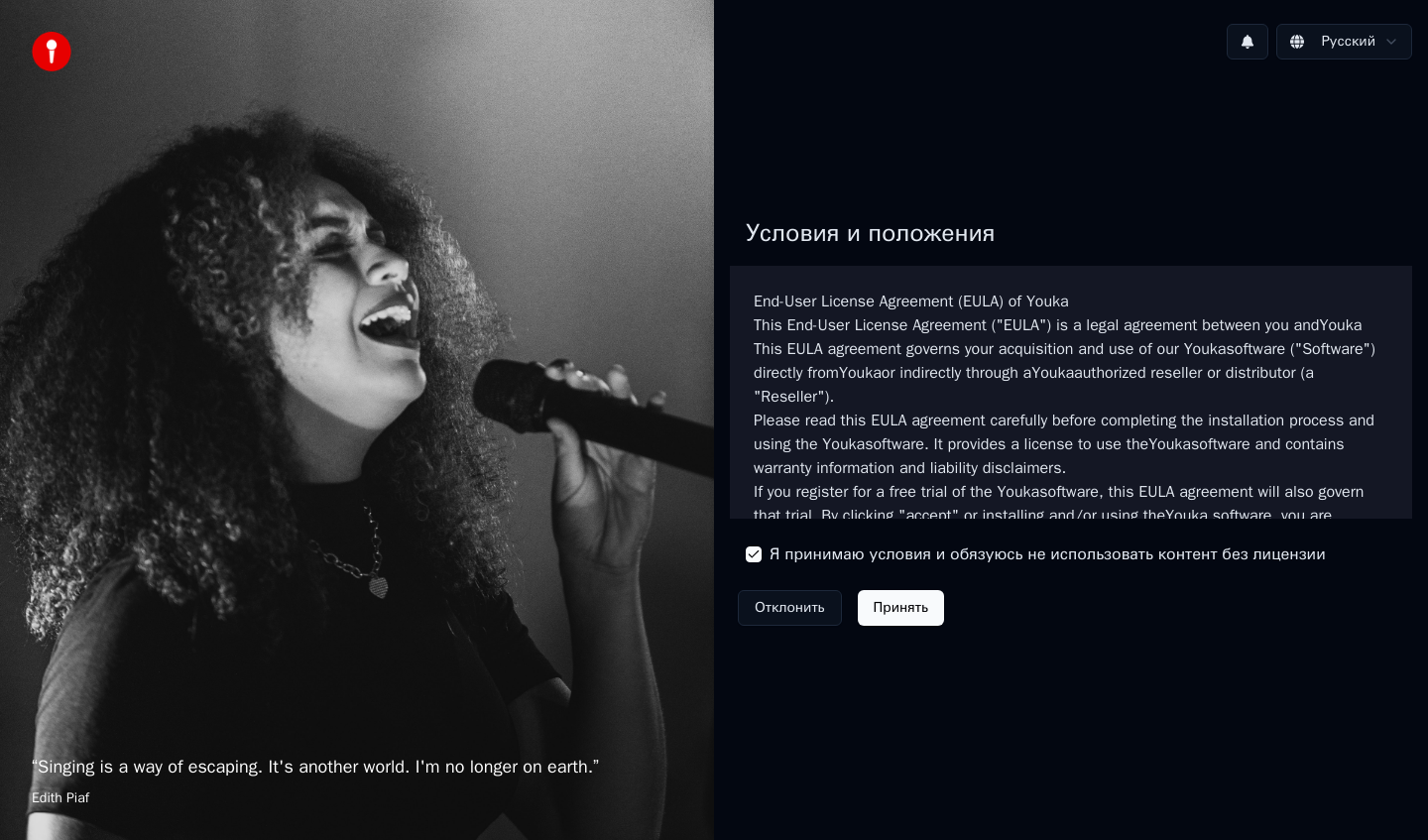 click on "Принять" at bounding box center [900, 608] 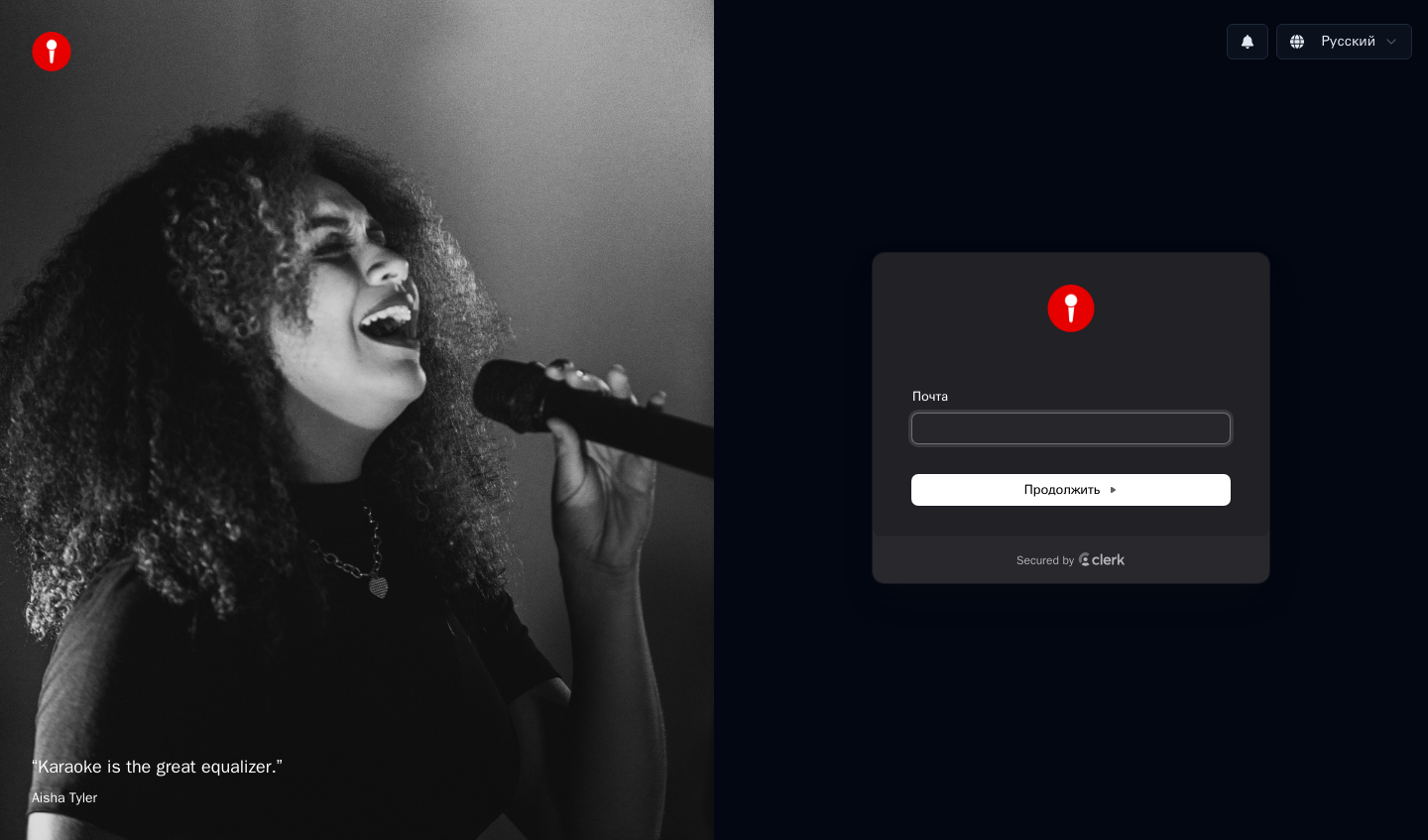 click on "Почта" at bounding box center [1071, 428] 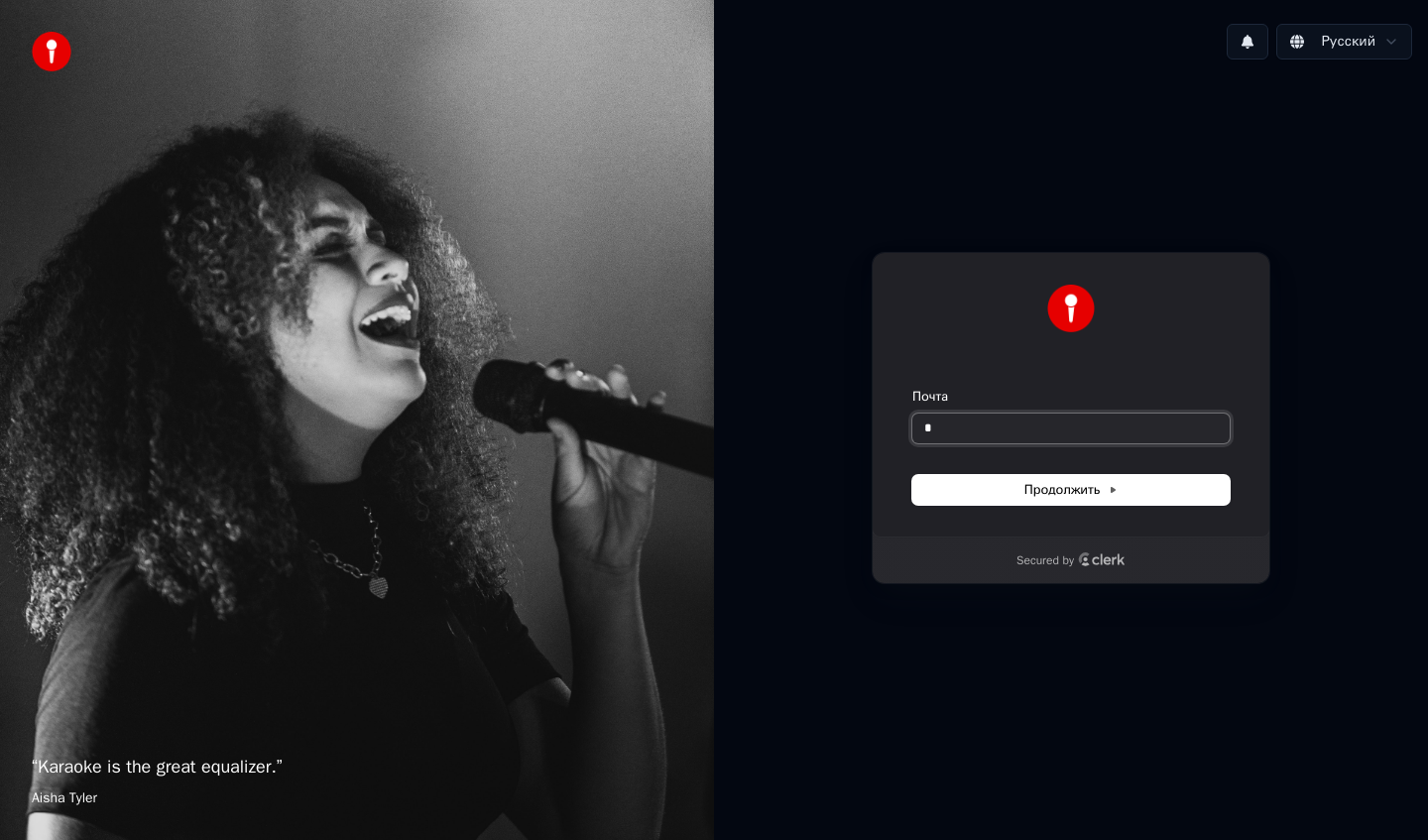 type on "*" 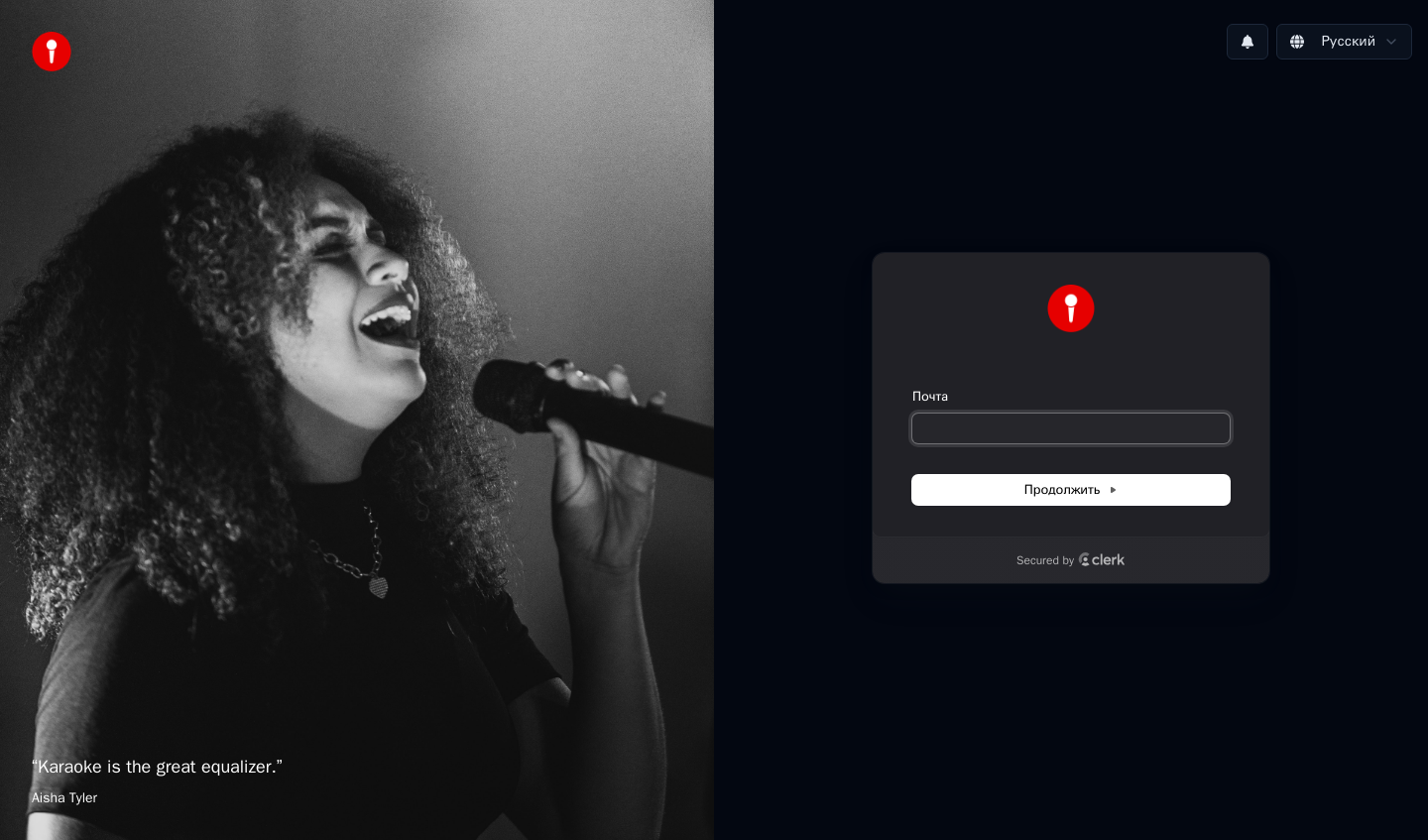 type on "*" 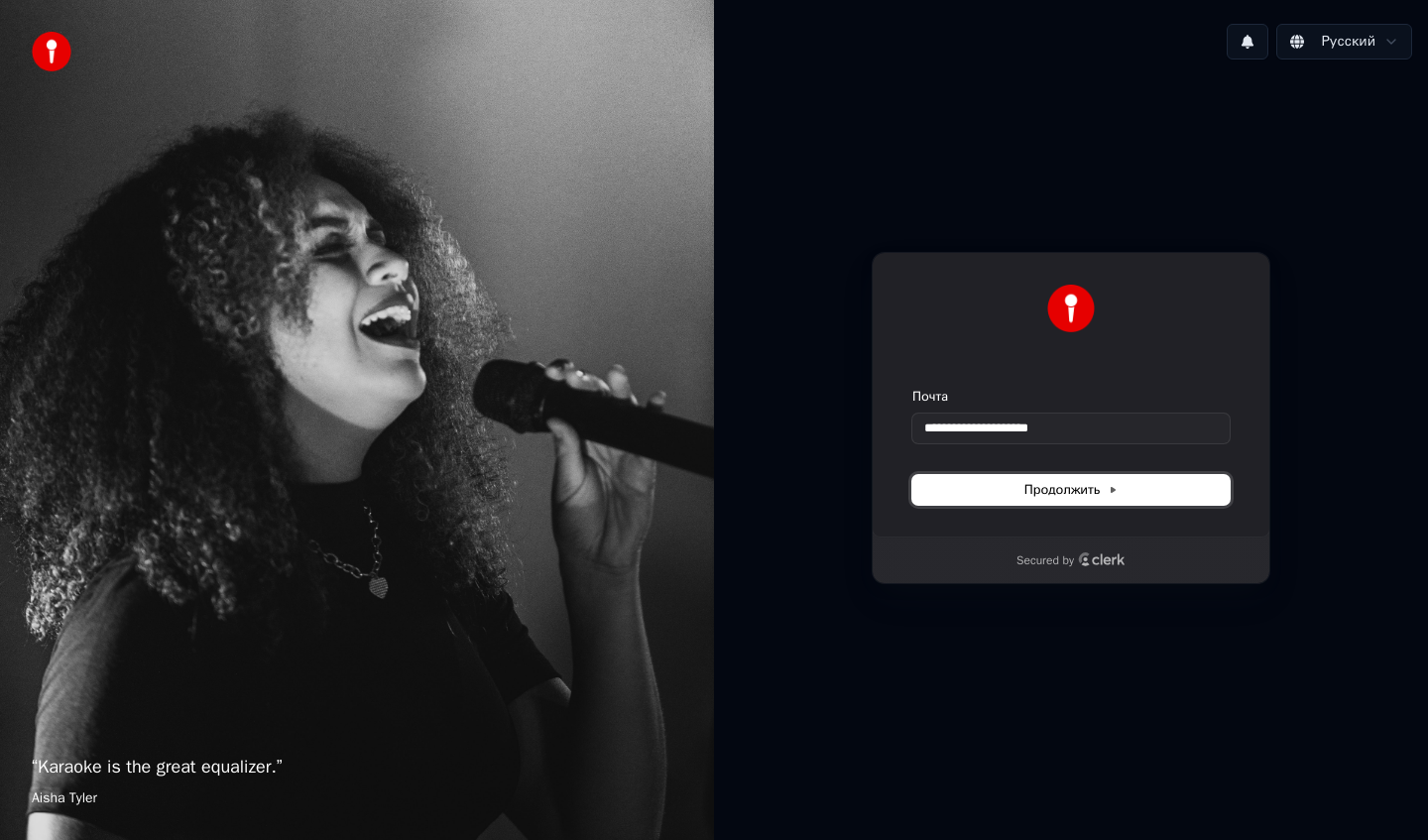 click on "Продолжить" at bounding box center (1071, 490) 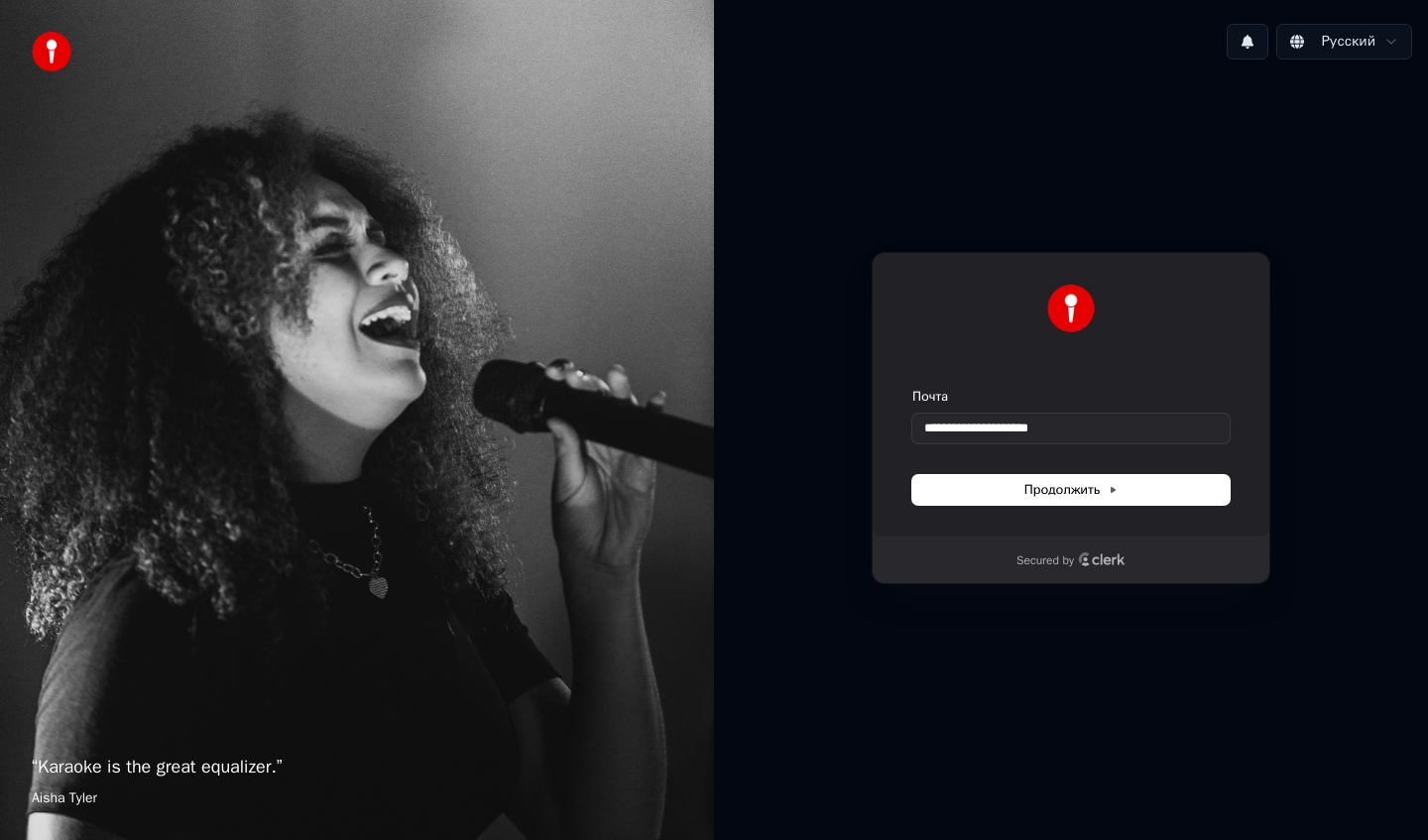 type on "**********" 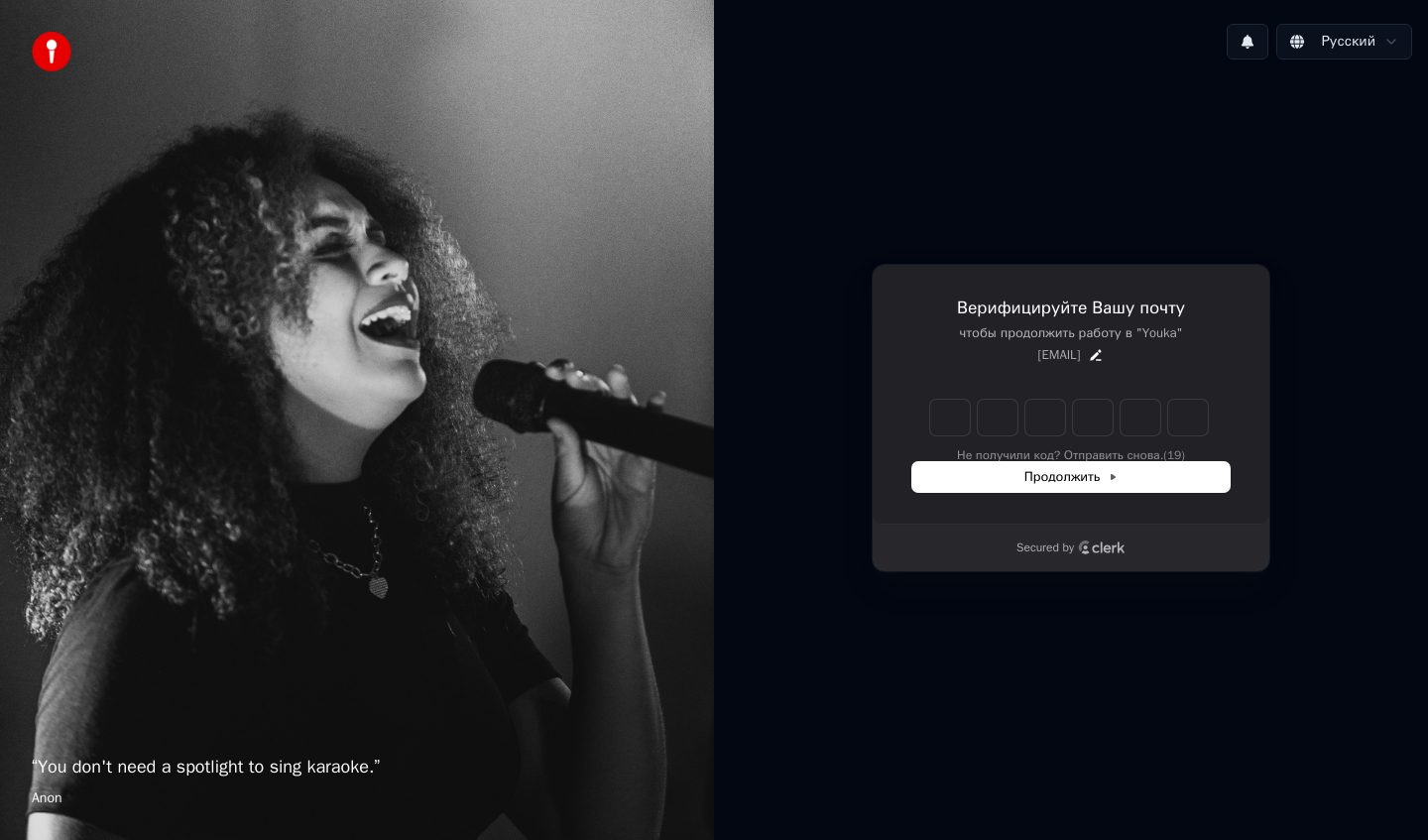 type on "*" 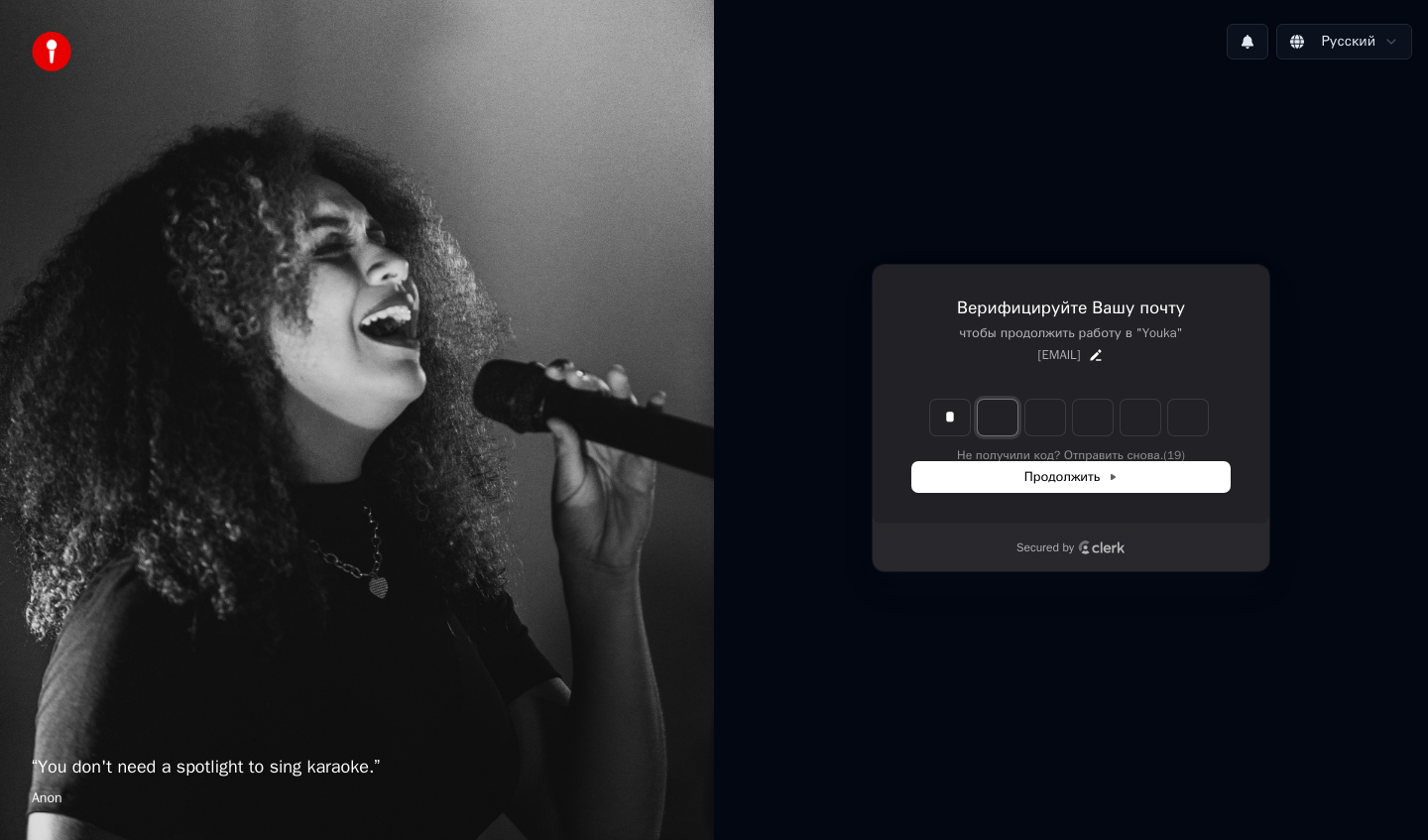 type on "*" 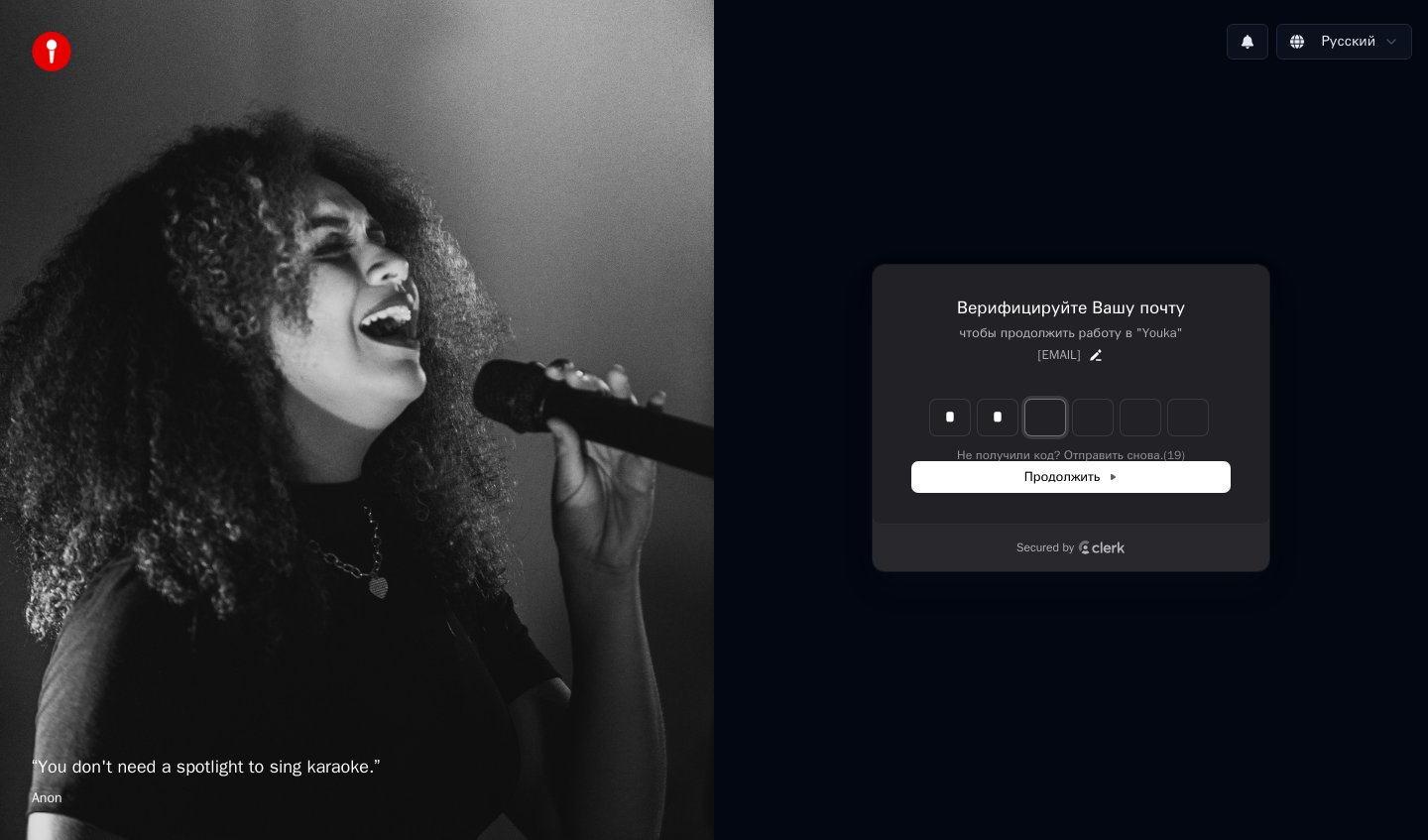 type on "**" 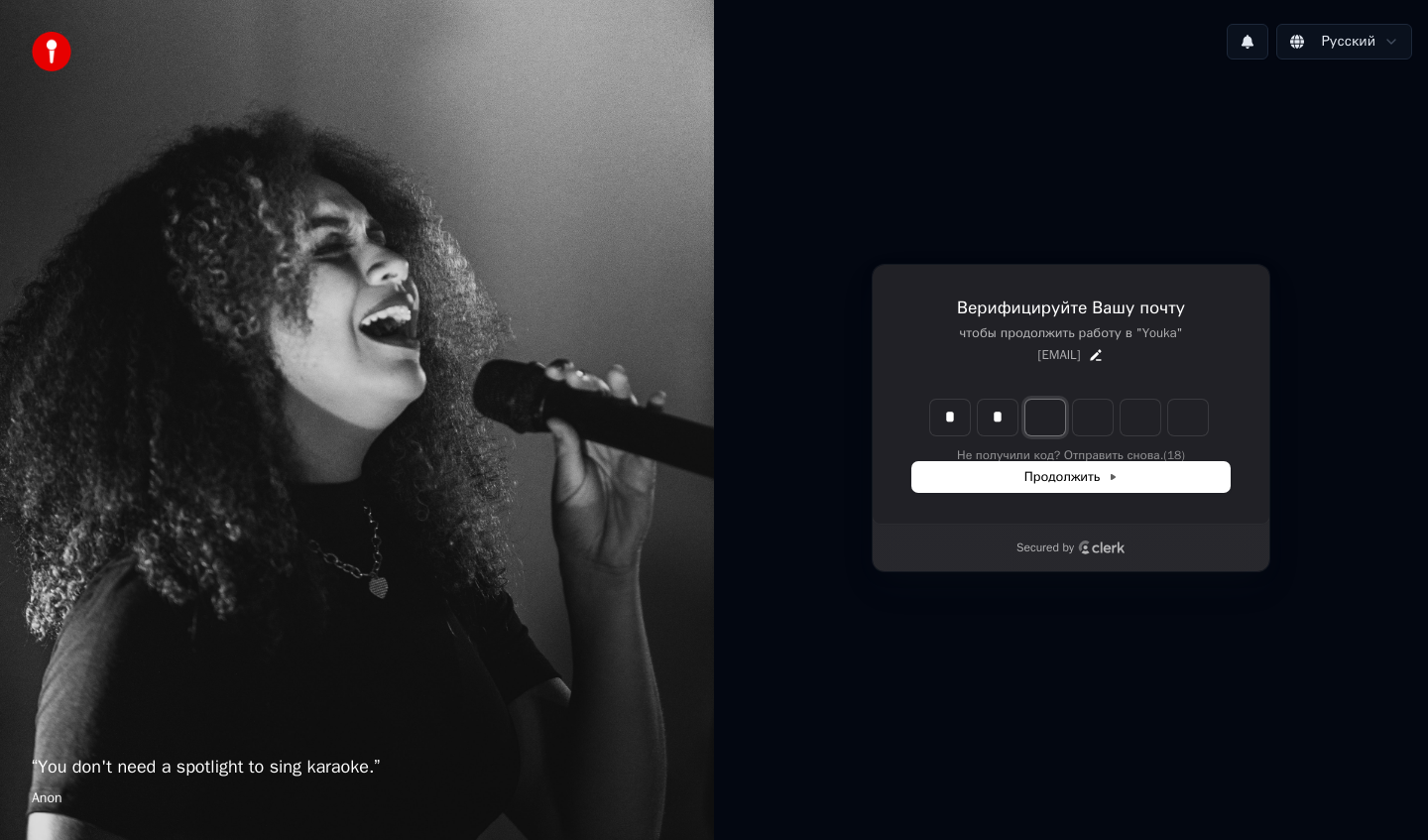 type on "*" 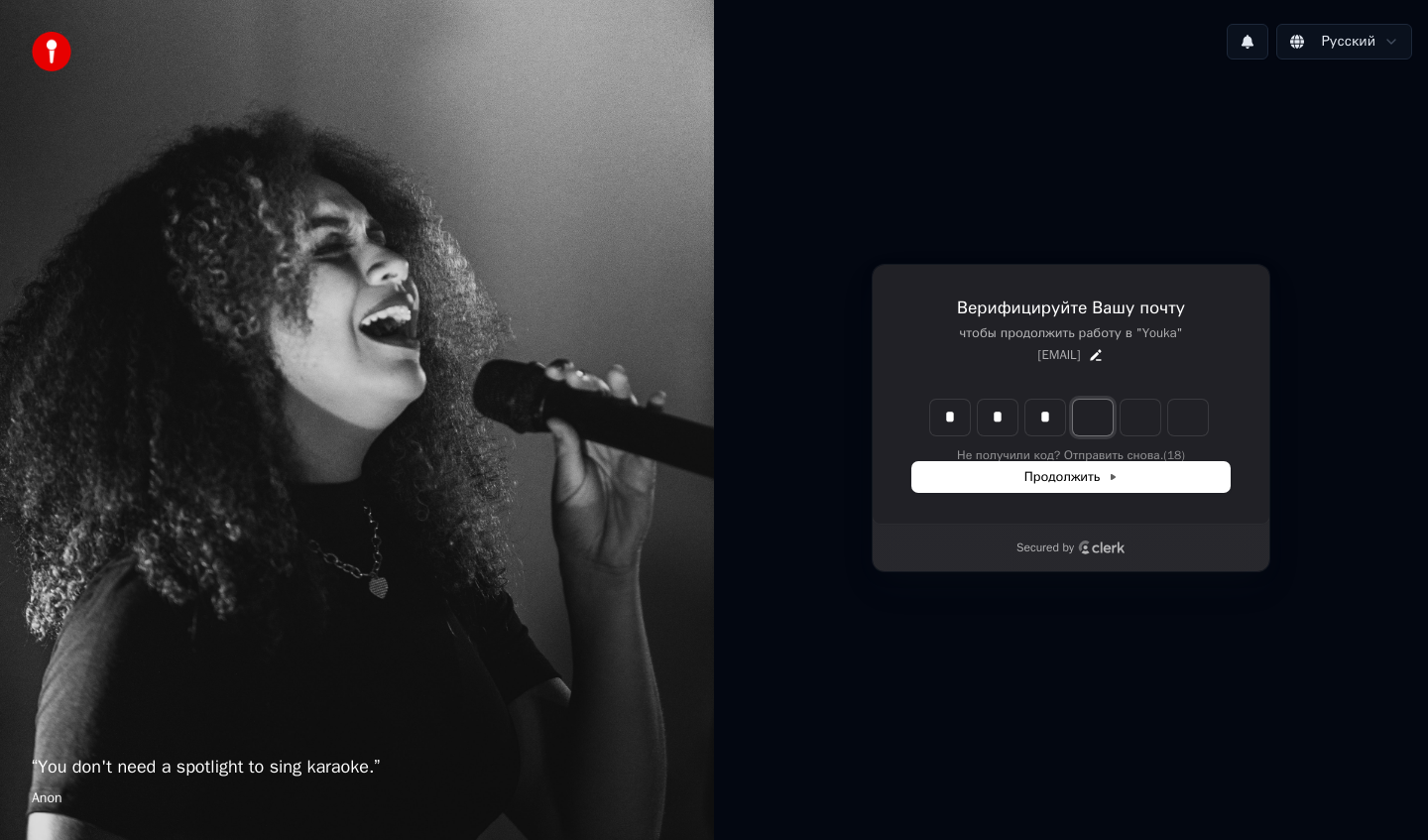 type on "***" 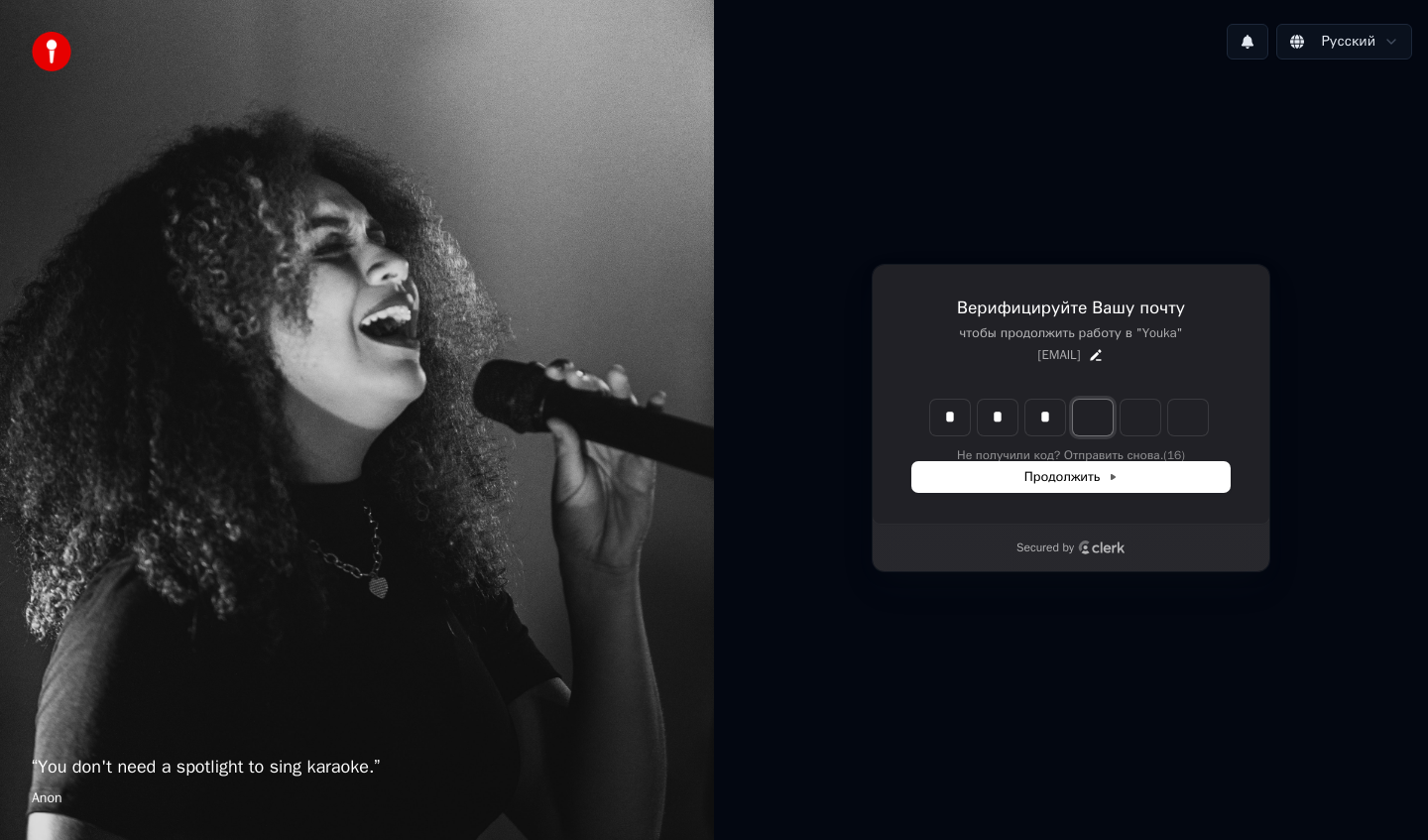 type on "*" 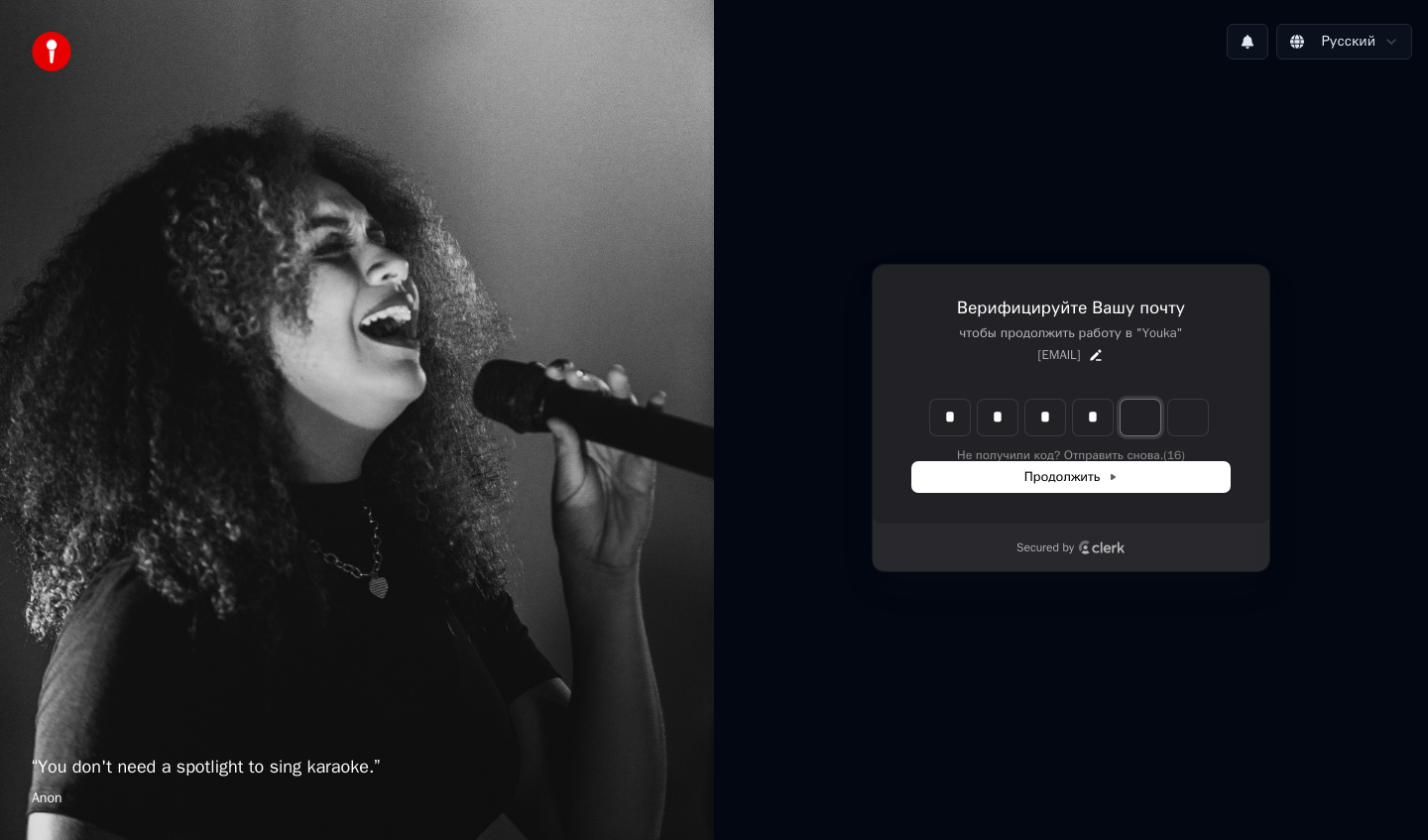 type on "****" 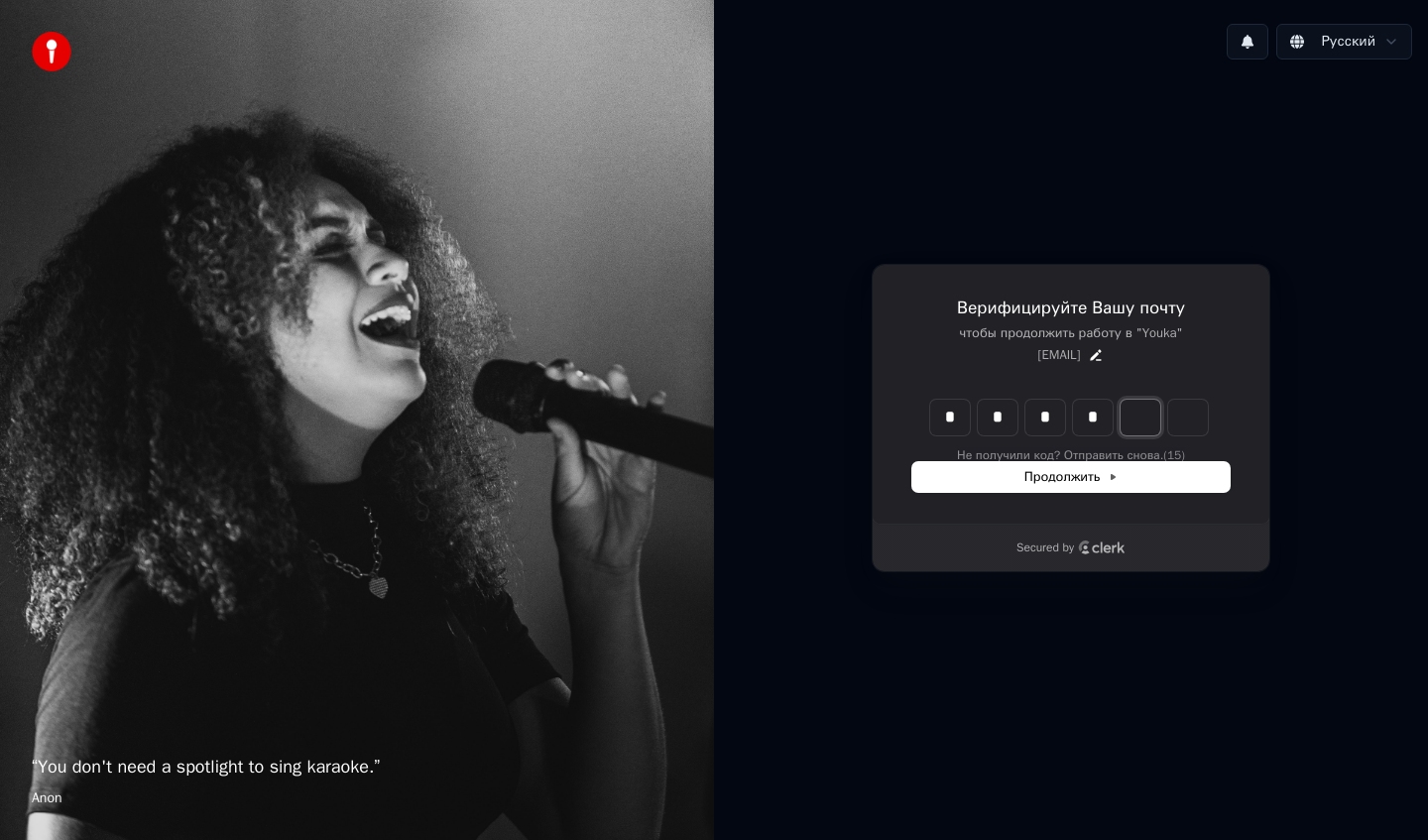 type on "*" 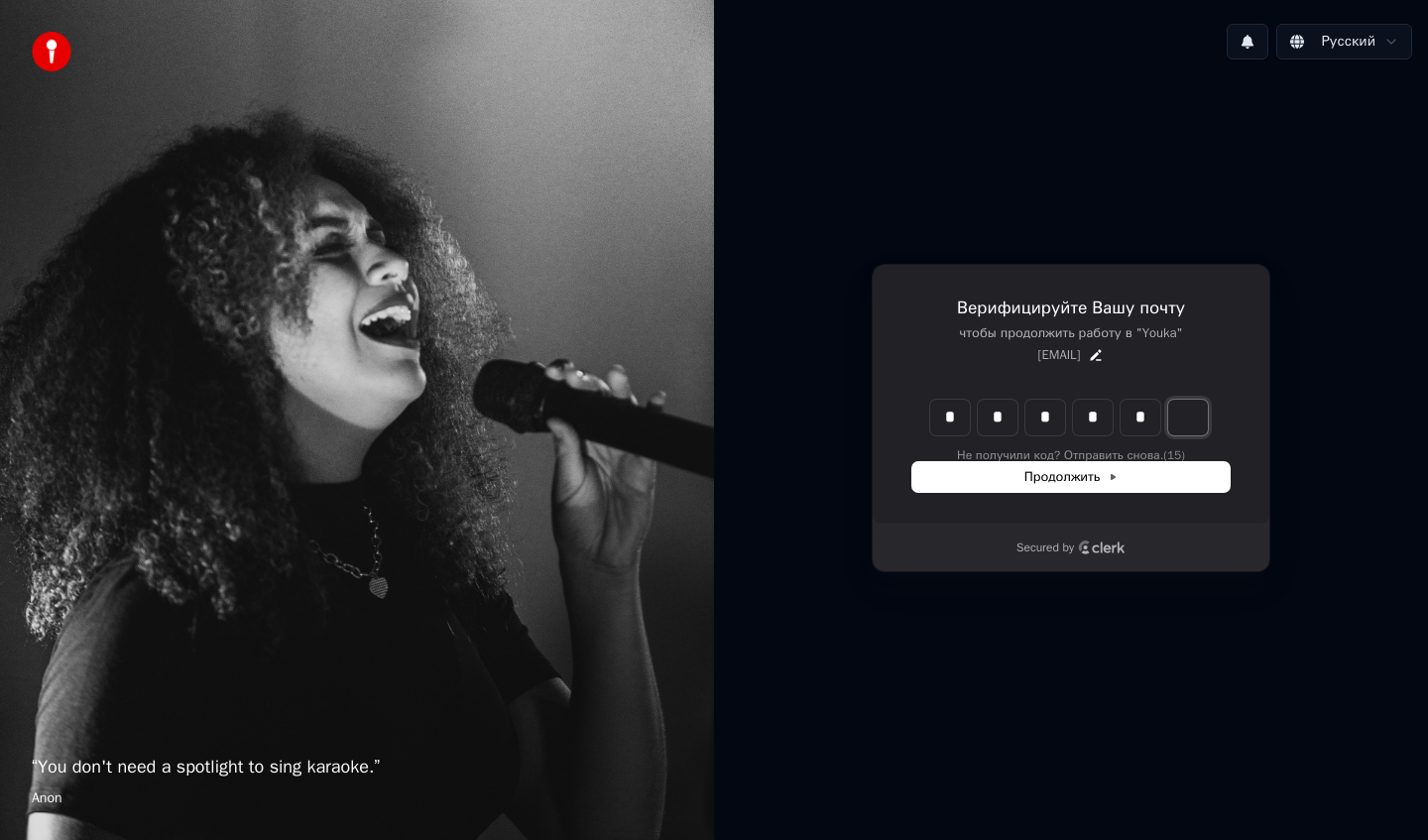 type on "*****" 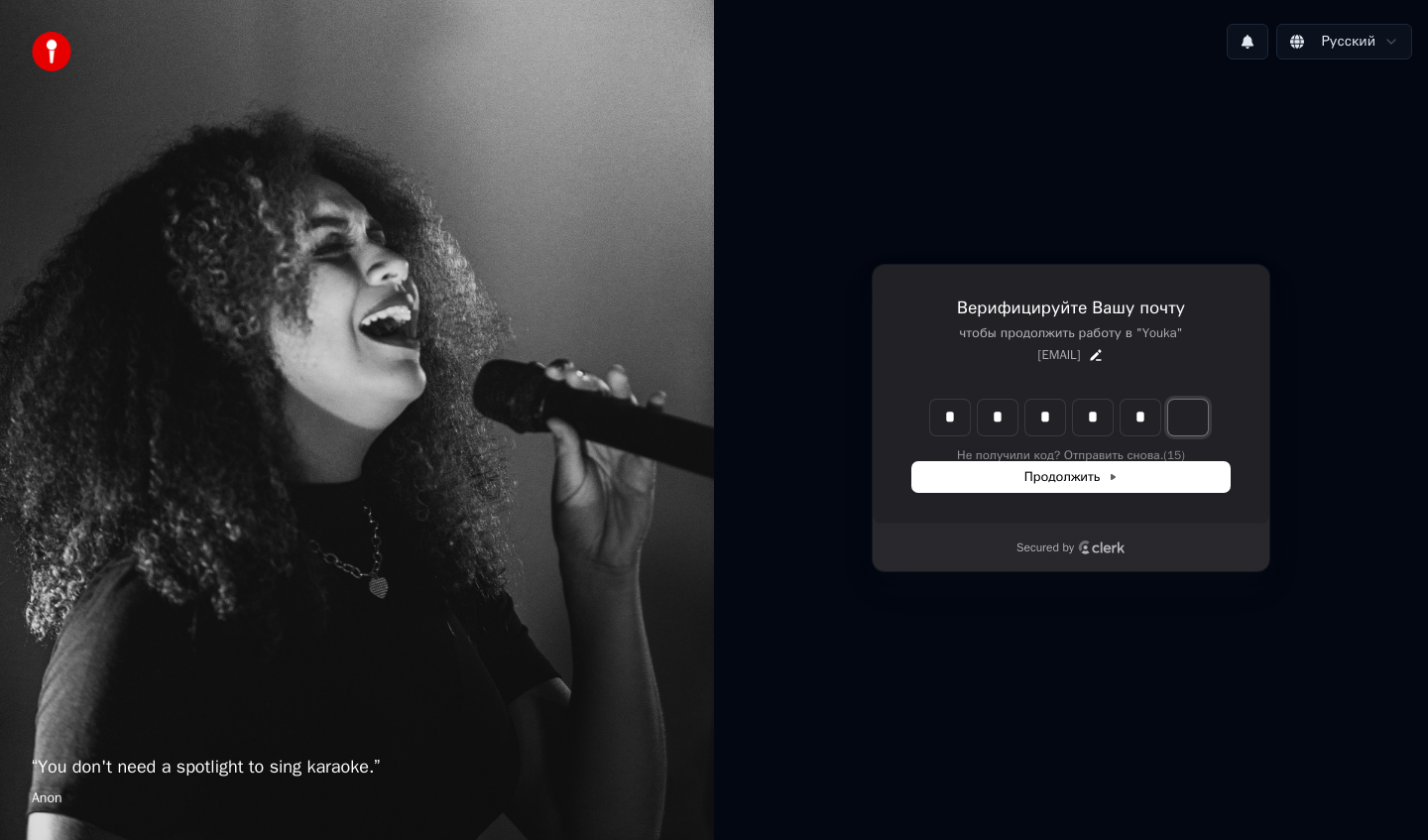 type on "*" 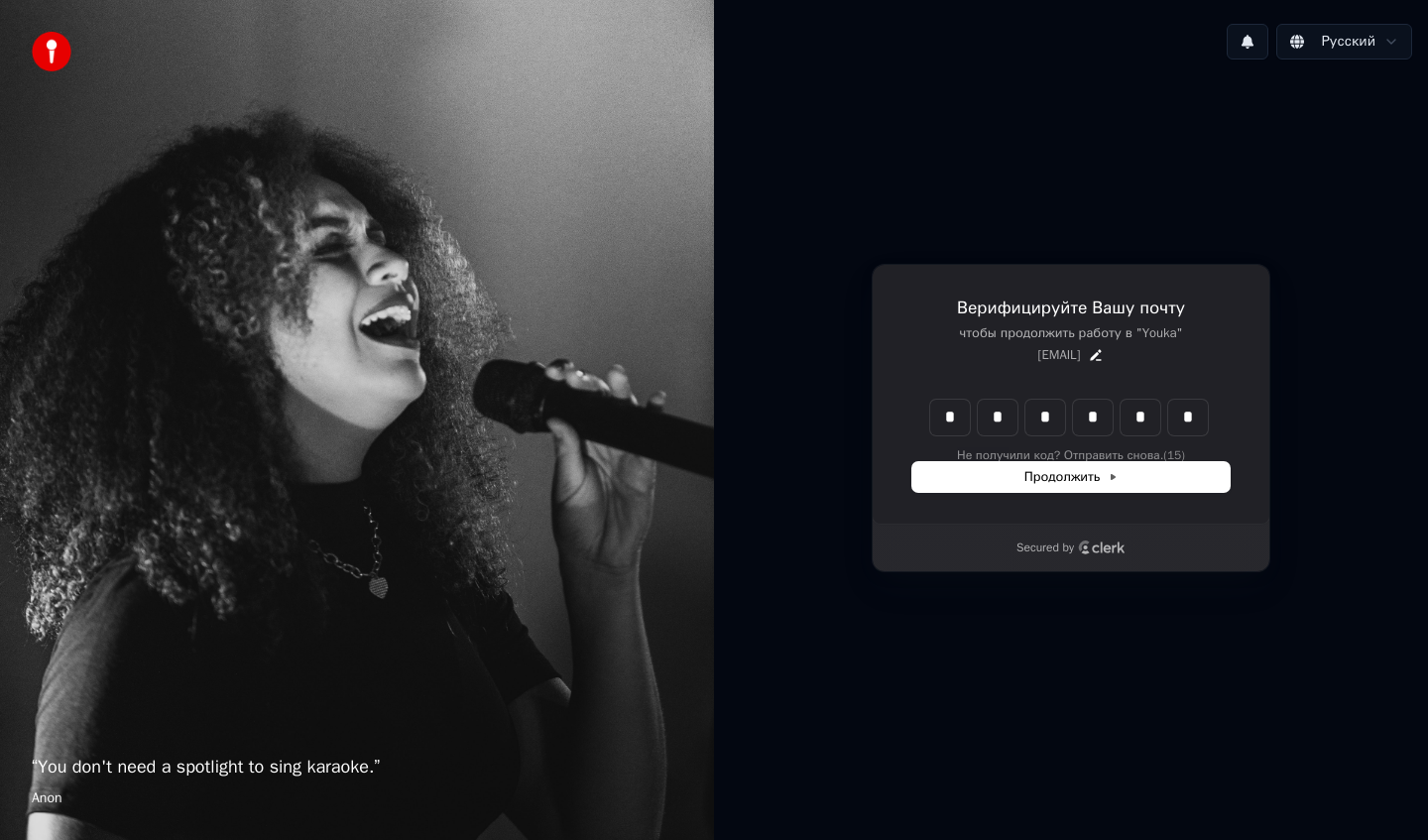 type on "******" 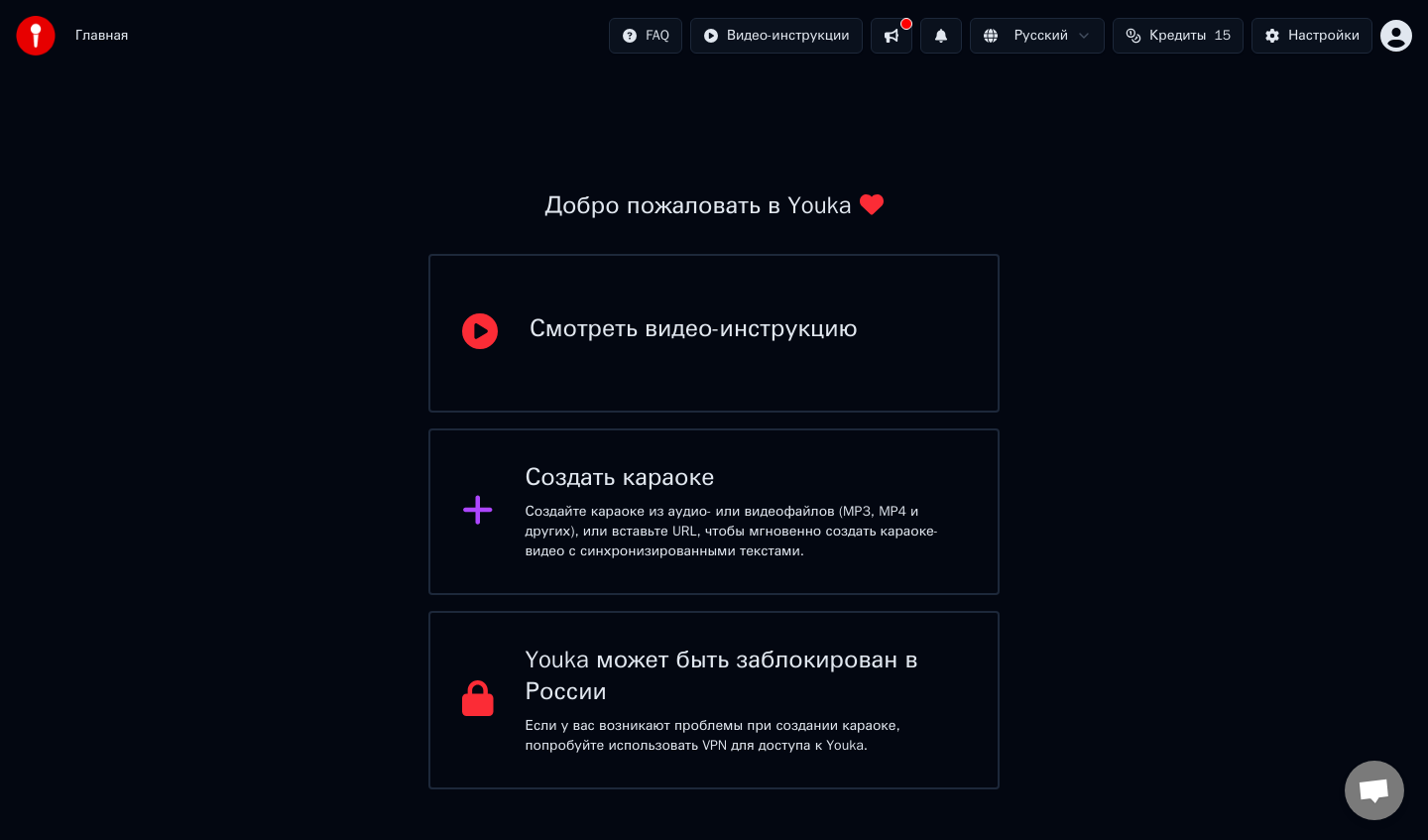 click on "Смотреть видео-инструкцию" at bounding box center (714, 333) 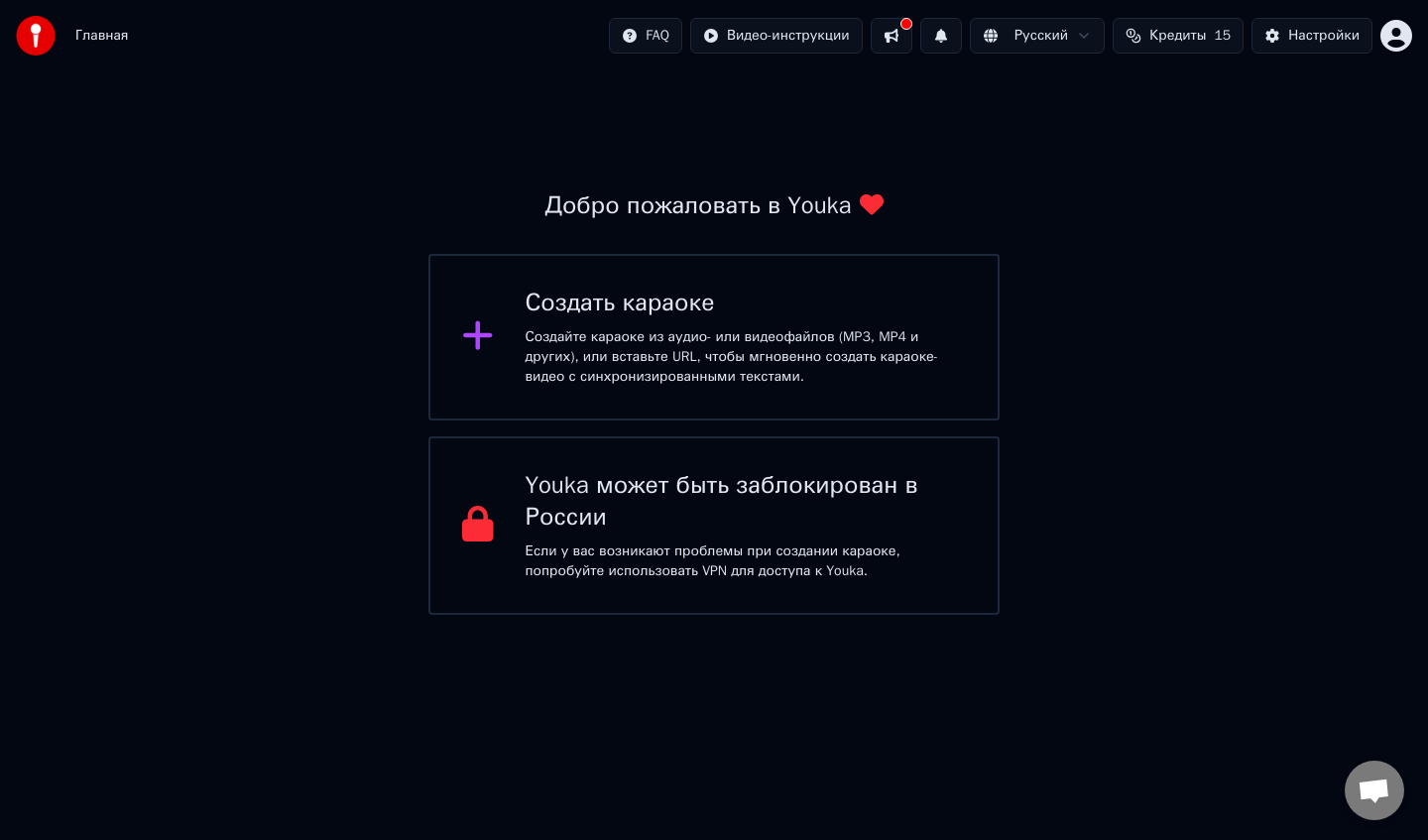click on "Создать караоке" at bounding box center (746, 303) 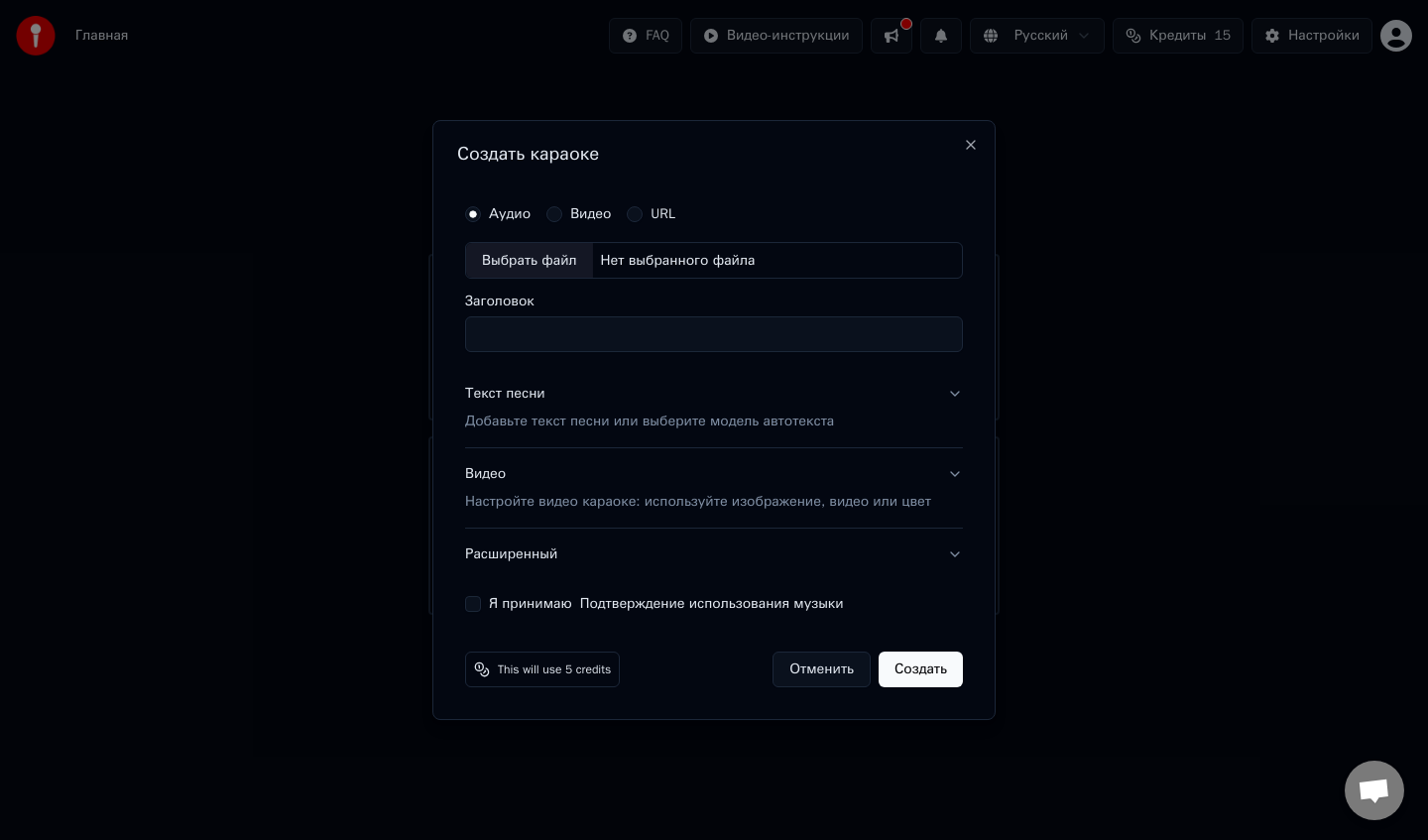 click on "Нет выбранного файла" at bounding box center (678, 261) 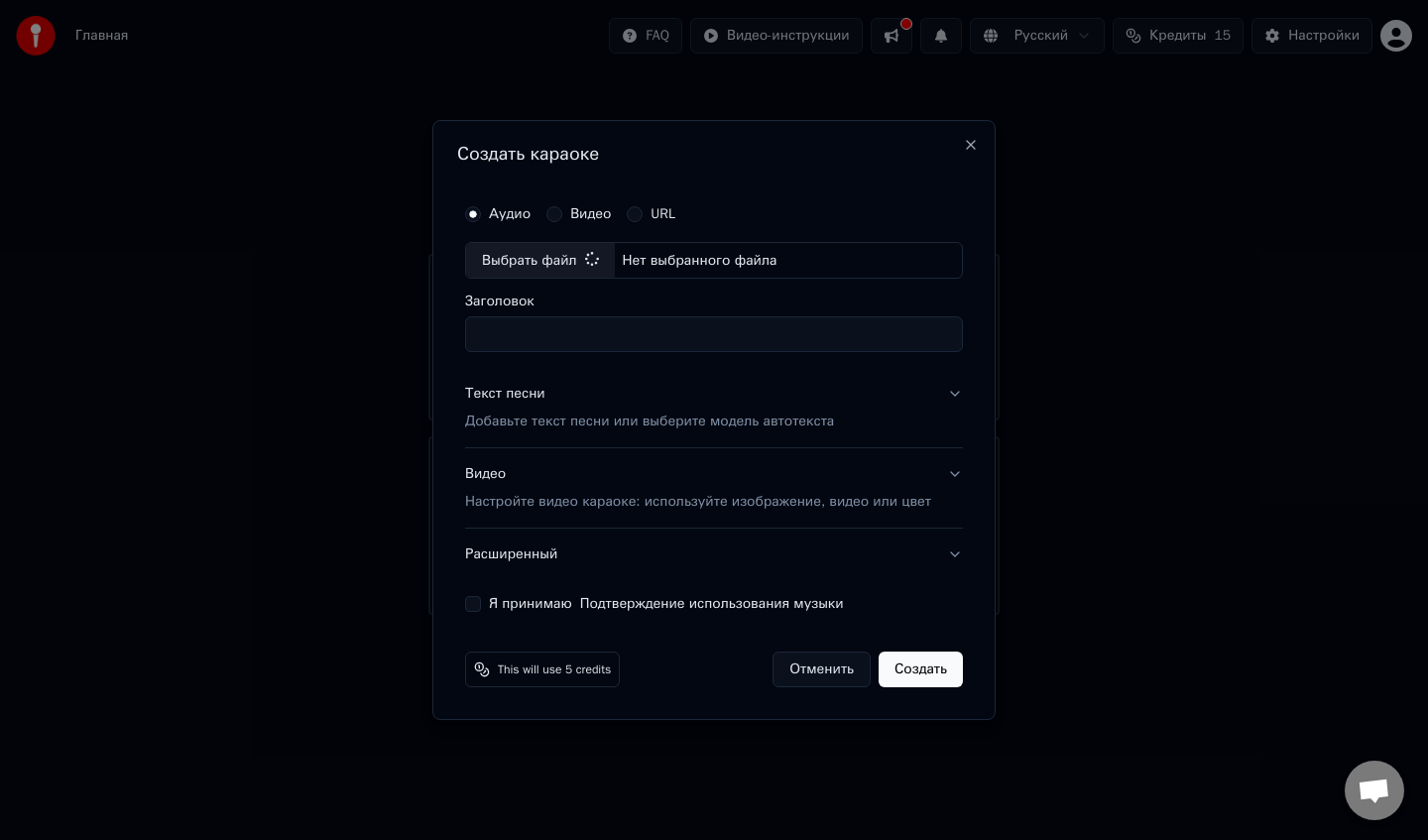 click on "Видео" at bounding box center [590, 214] 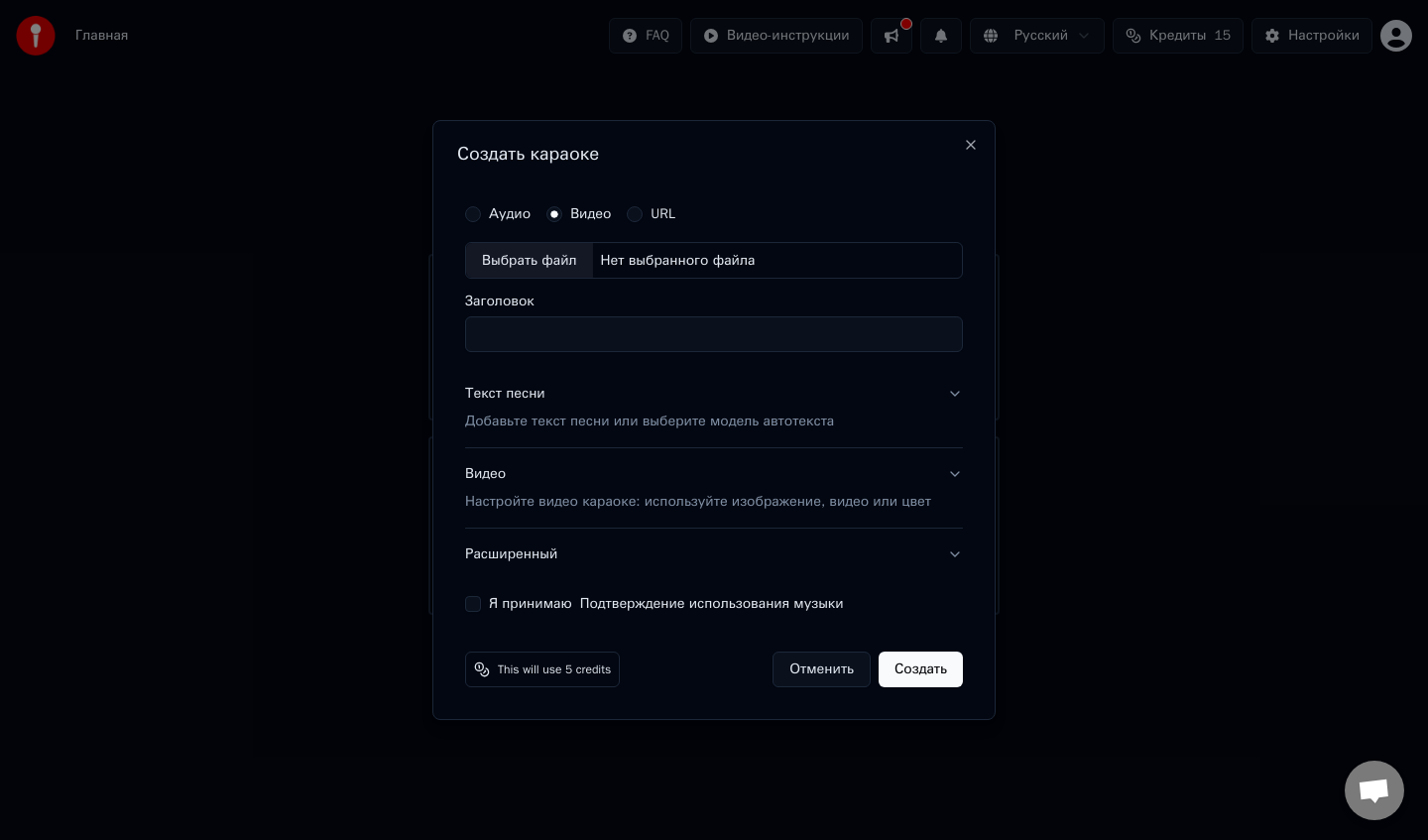 type on "**********" 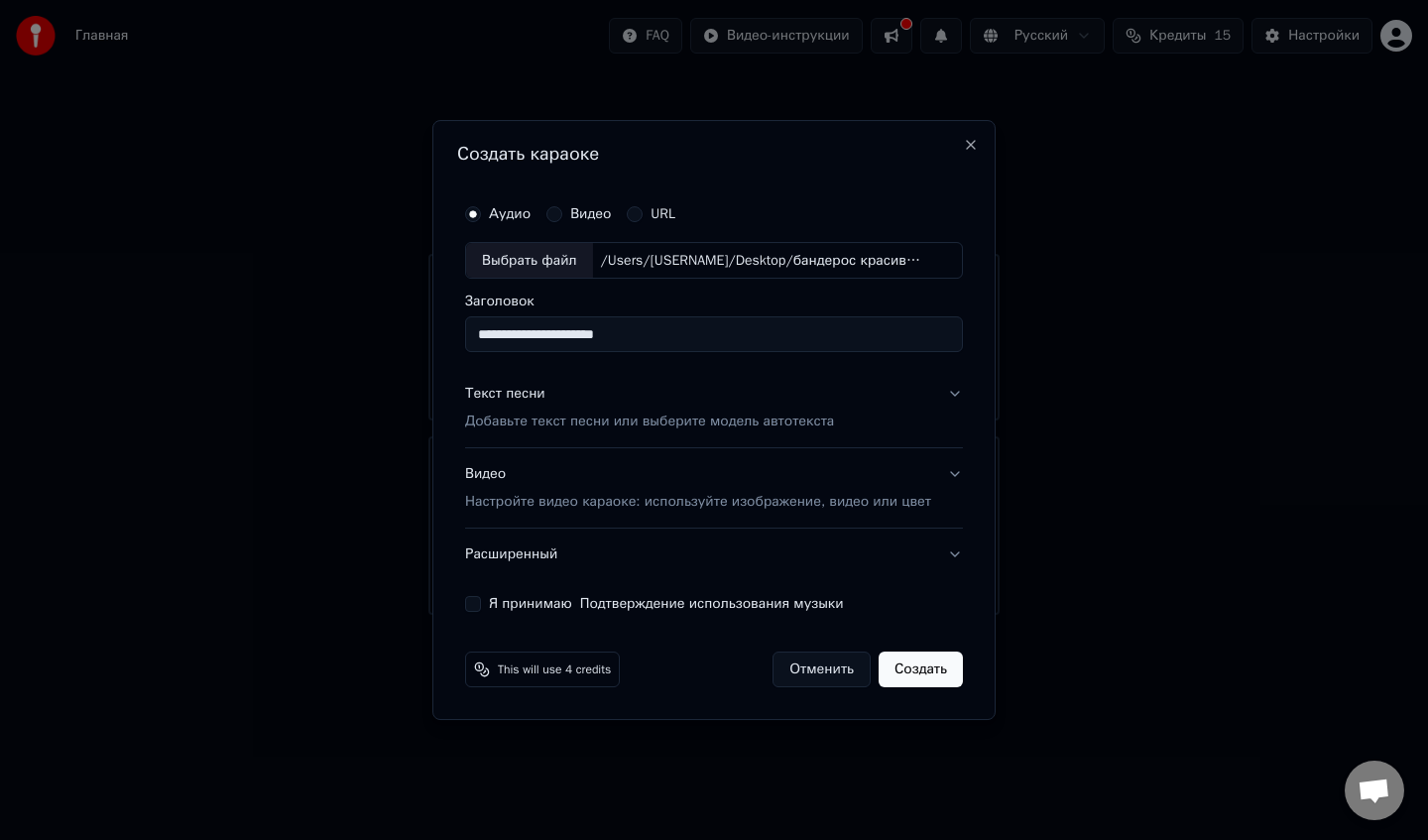 click on "Текст песни Добавьте текст песни или выберите модель автотекста" at bounding box center [714, 409] 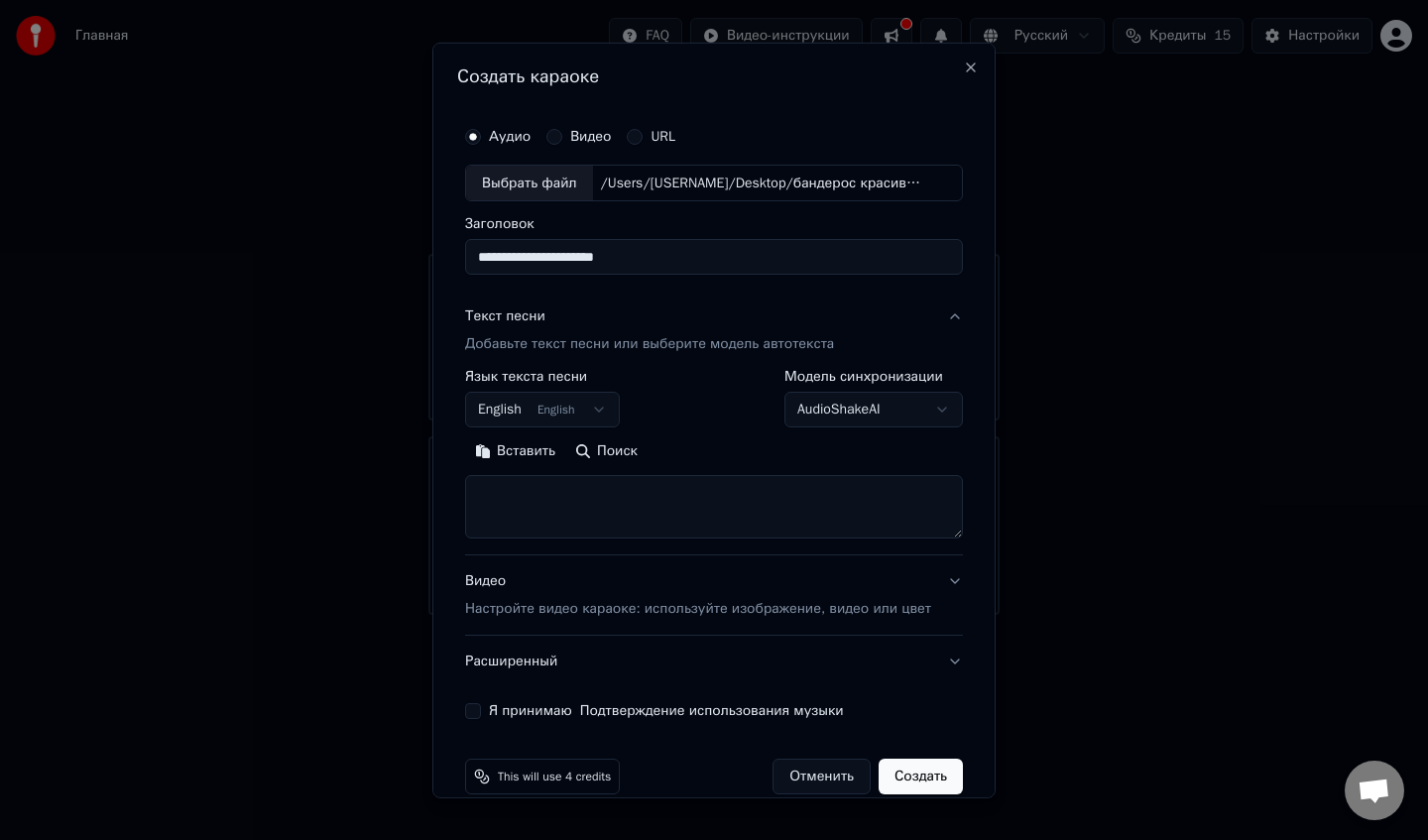 click on "English English" at bounding box center (542, 410) 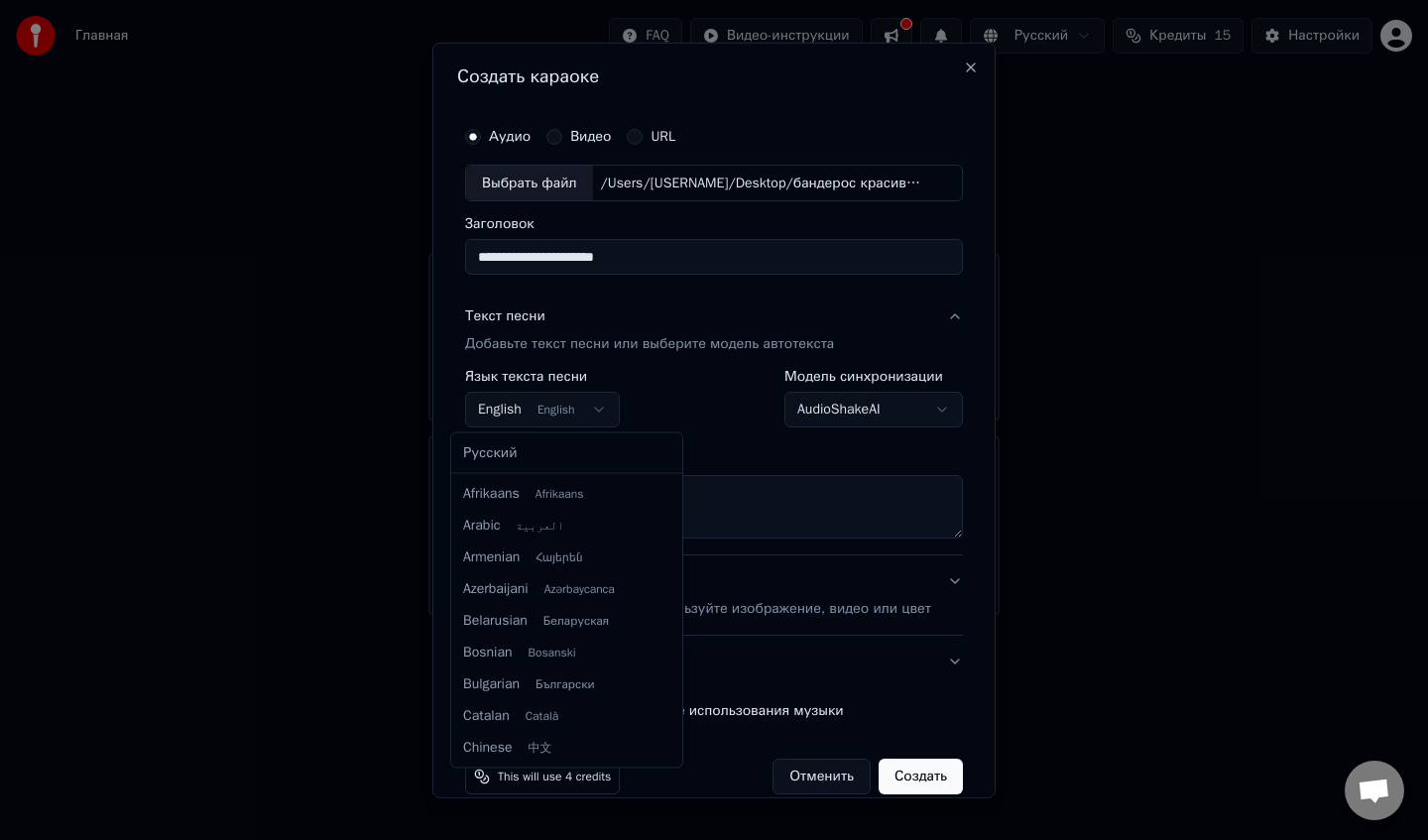 scroll, scrollTop: 159, scrollLeft: 0, axis: vertical 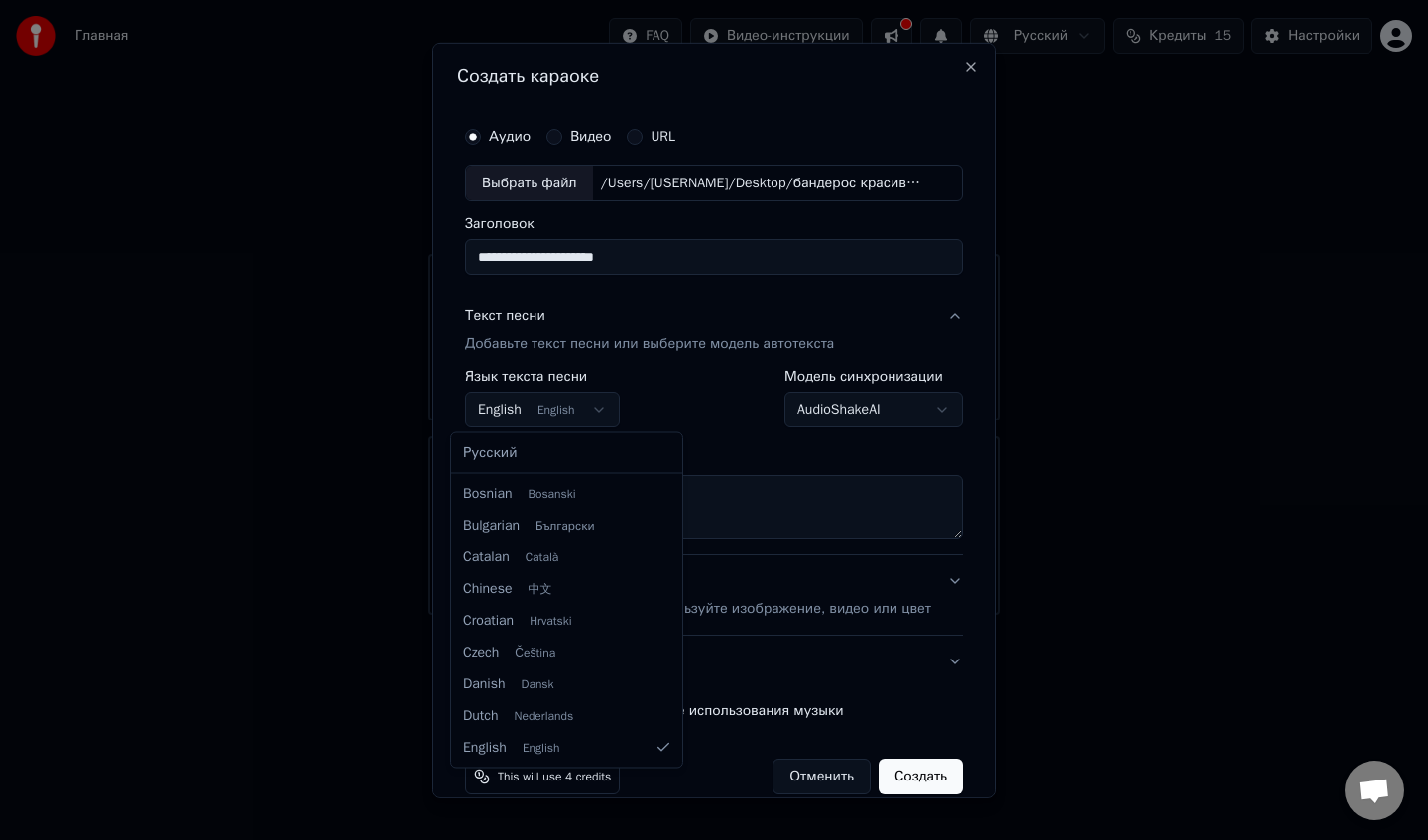 select on "**" 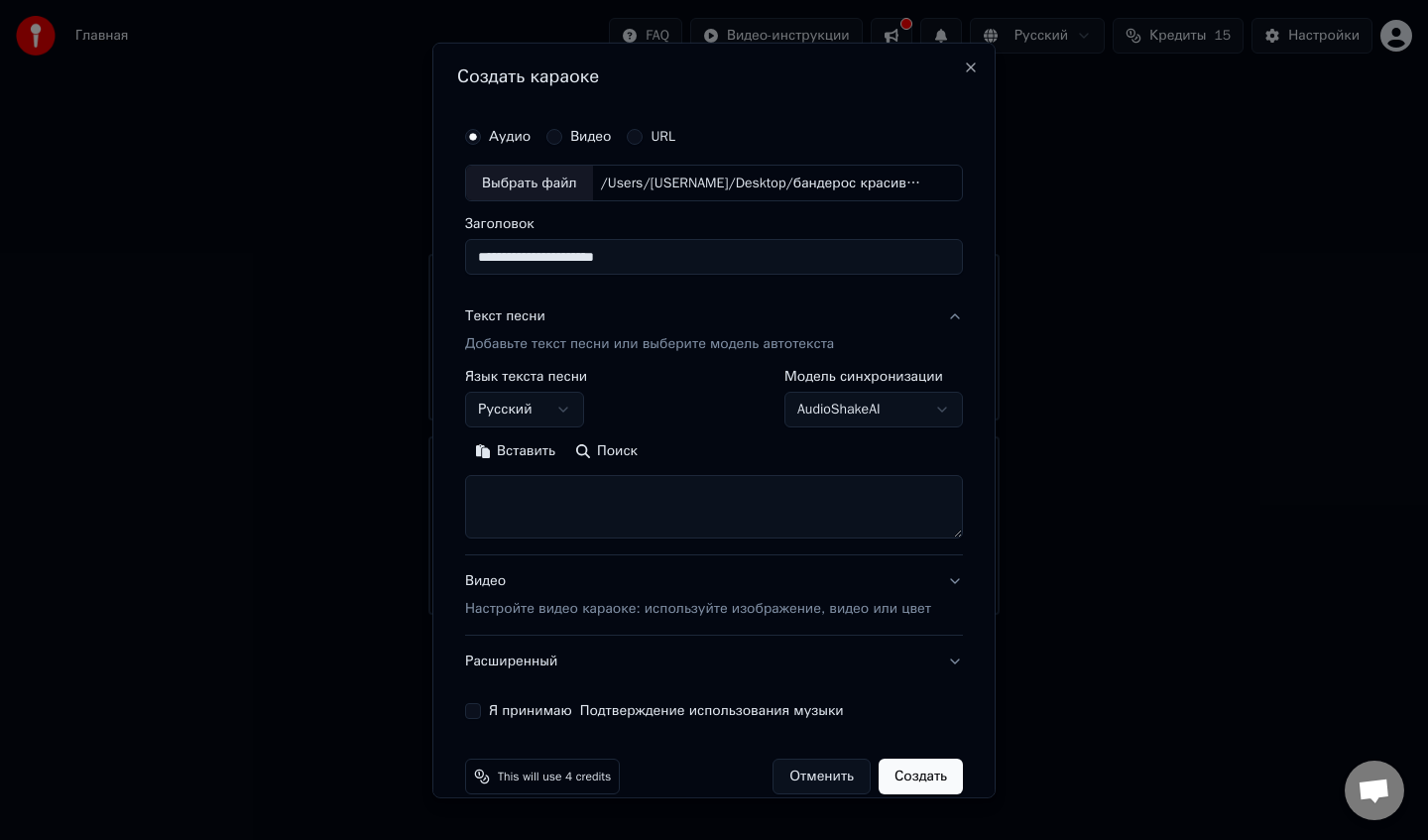 click at bounding box center [714, 507] 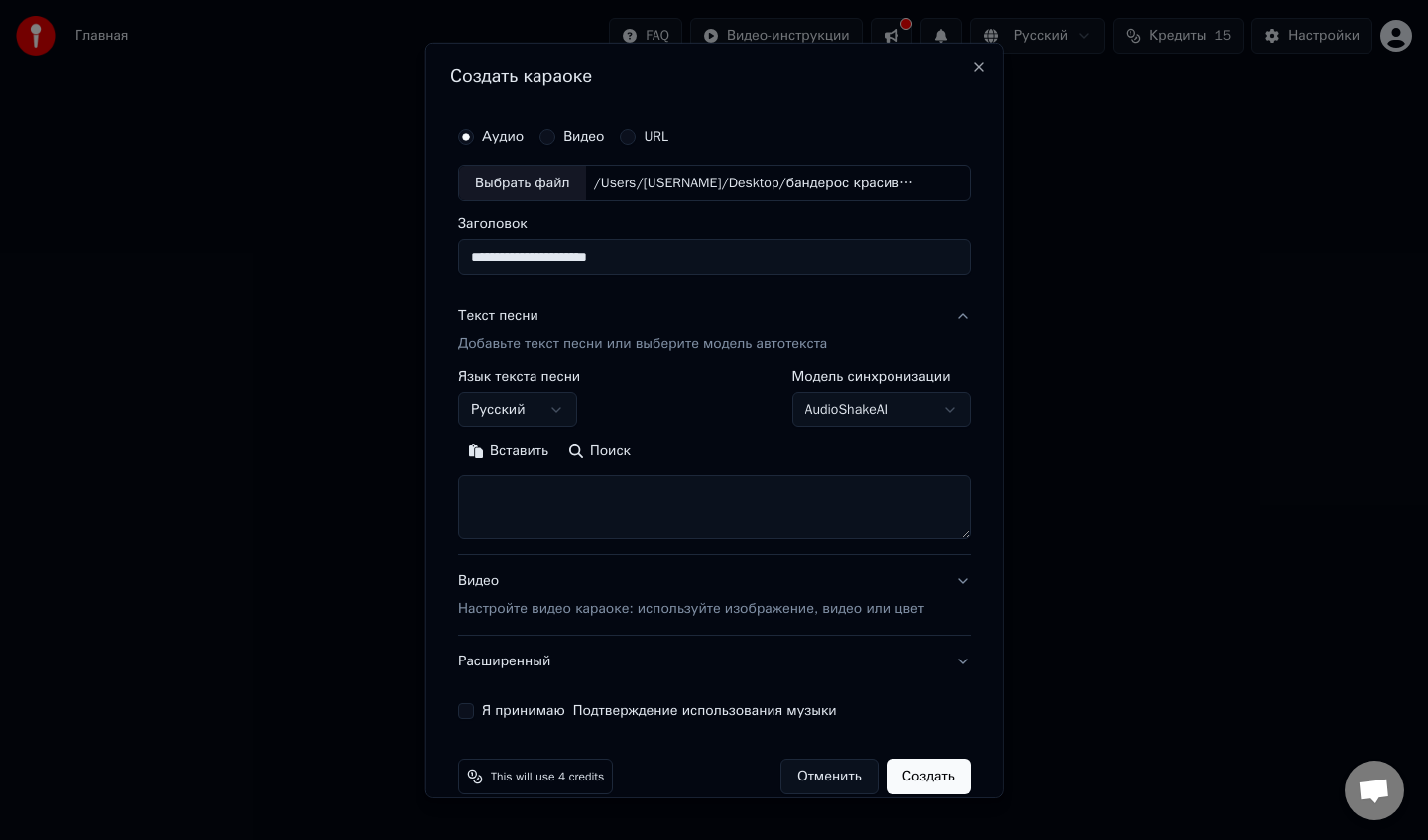 paste on "**********" 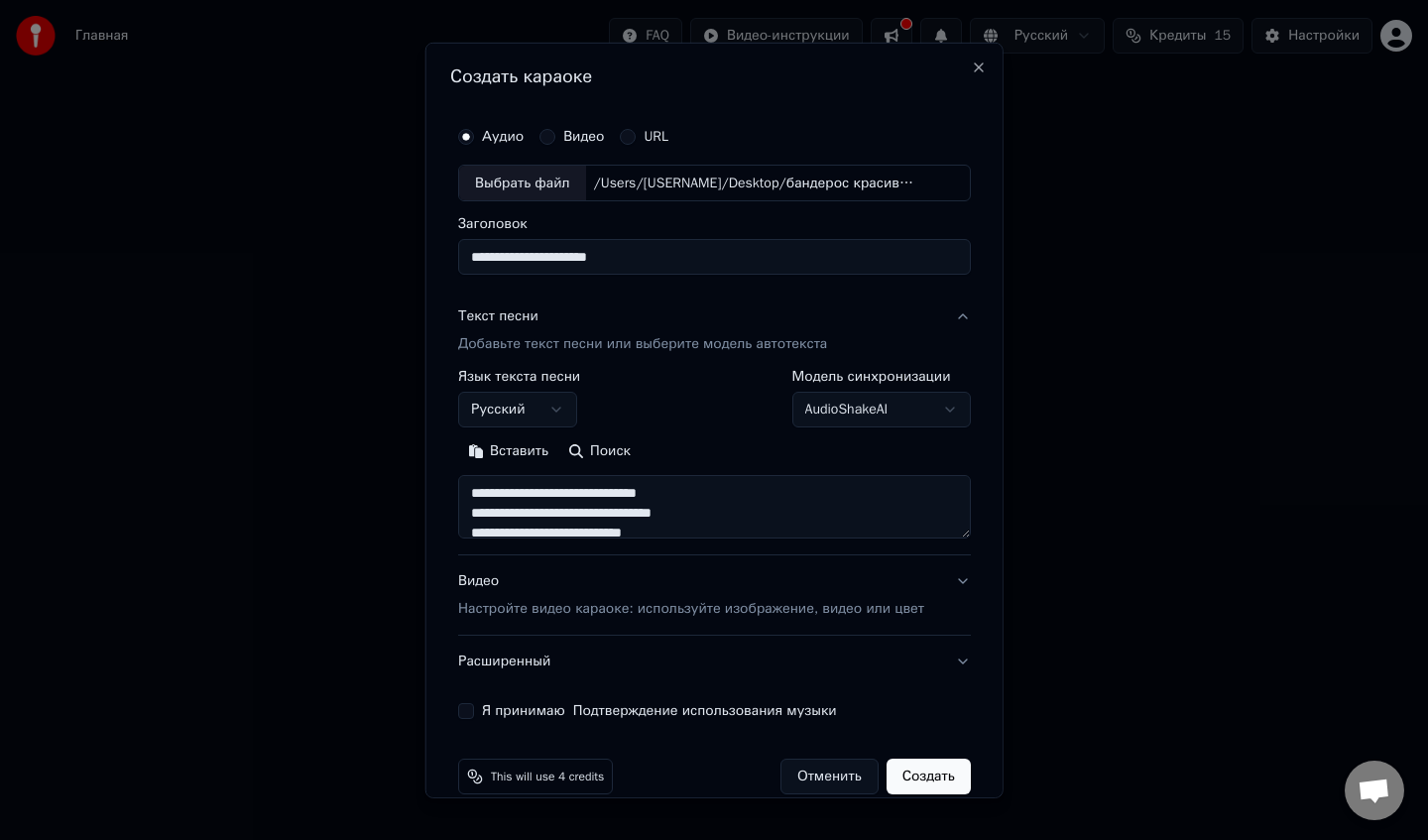 scroll, scrollTop: 796, scrollLeft: 0, axis: vertical 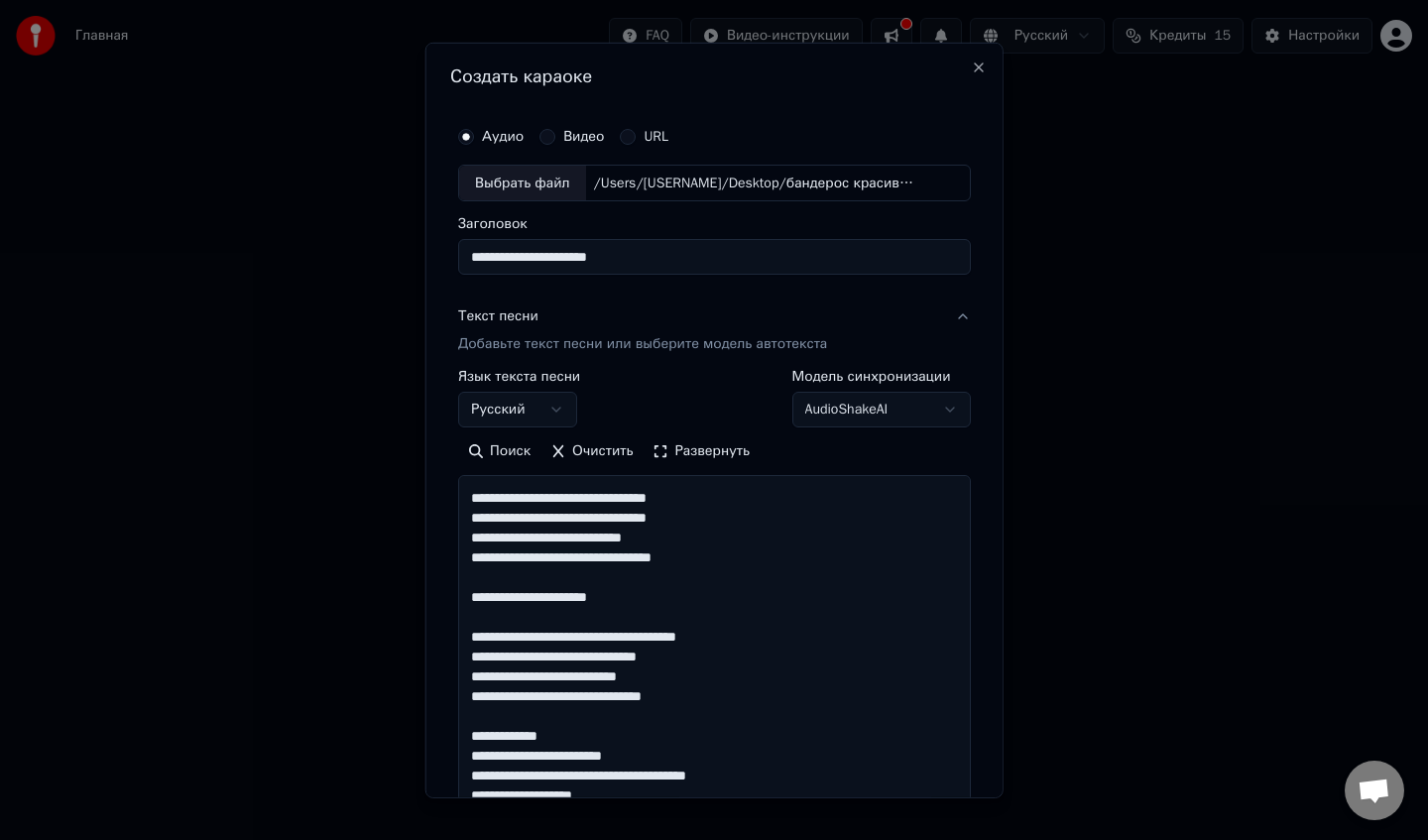 drag, startPoint x: 956, startPoint y: 535, endPoint x: 942, endPoint y: 829, distance: 294.33314 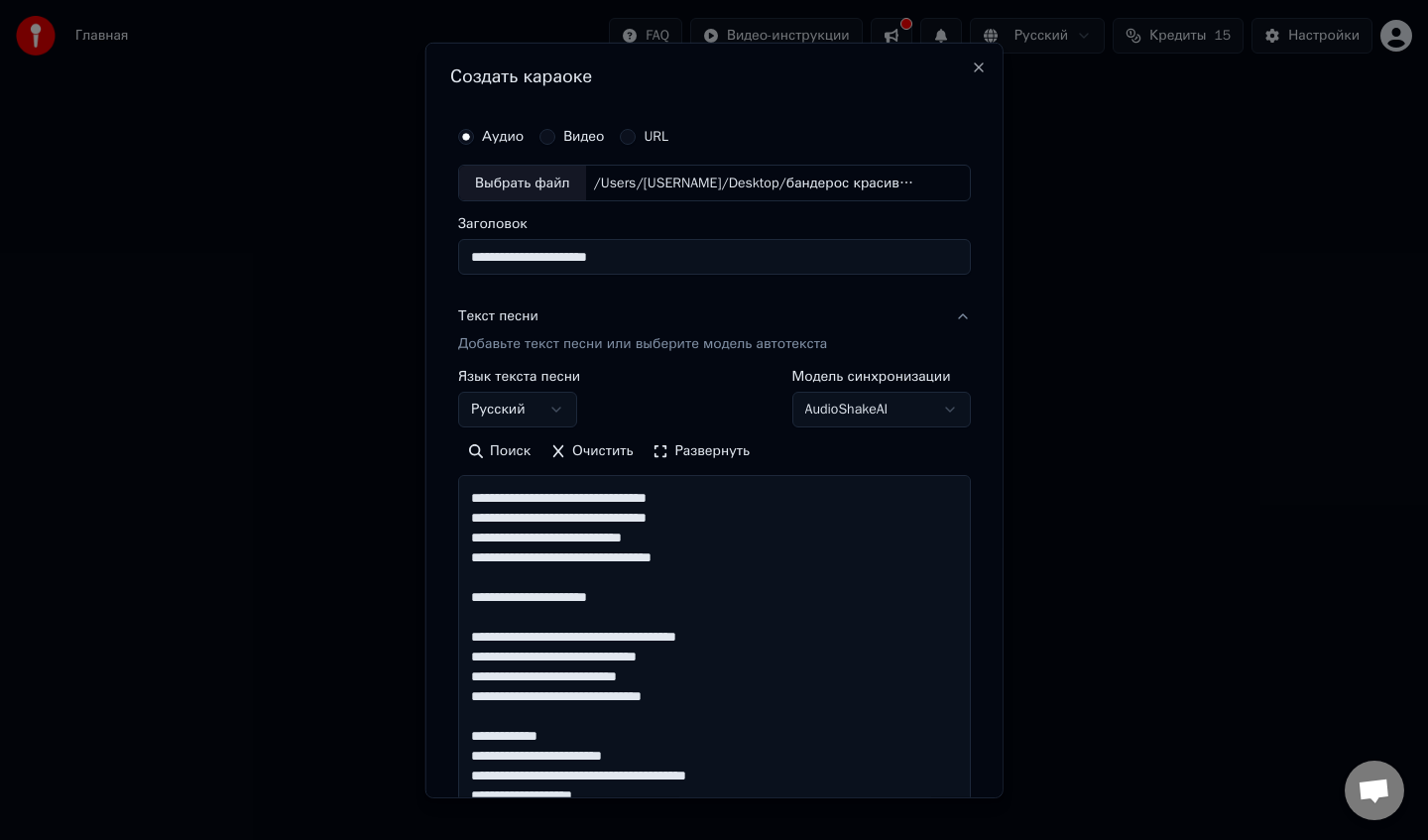 drag, startPoint x: 583, startPoint y: 741, endPoint x: 462, endPoint y: 744, distance: 121.03718 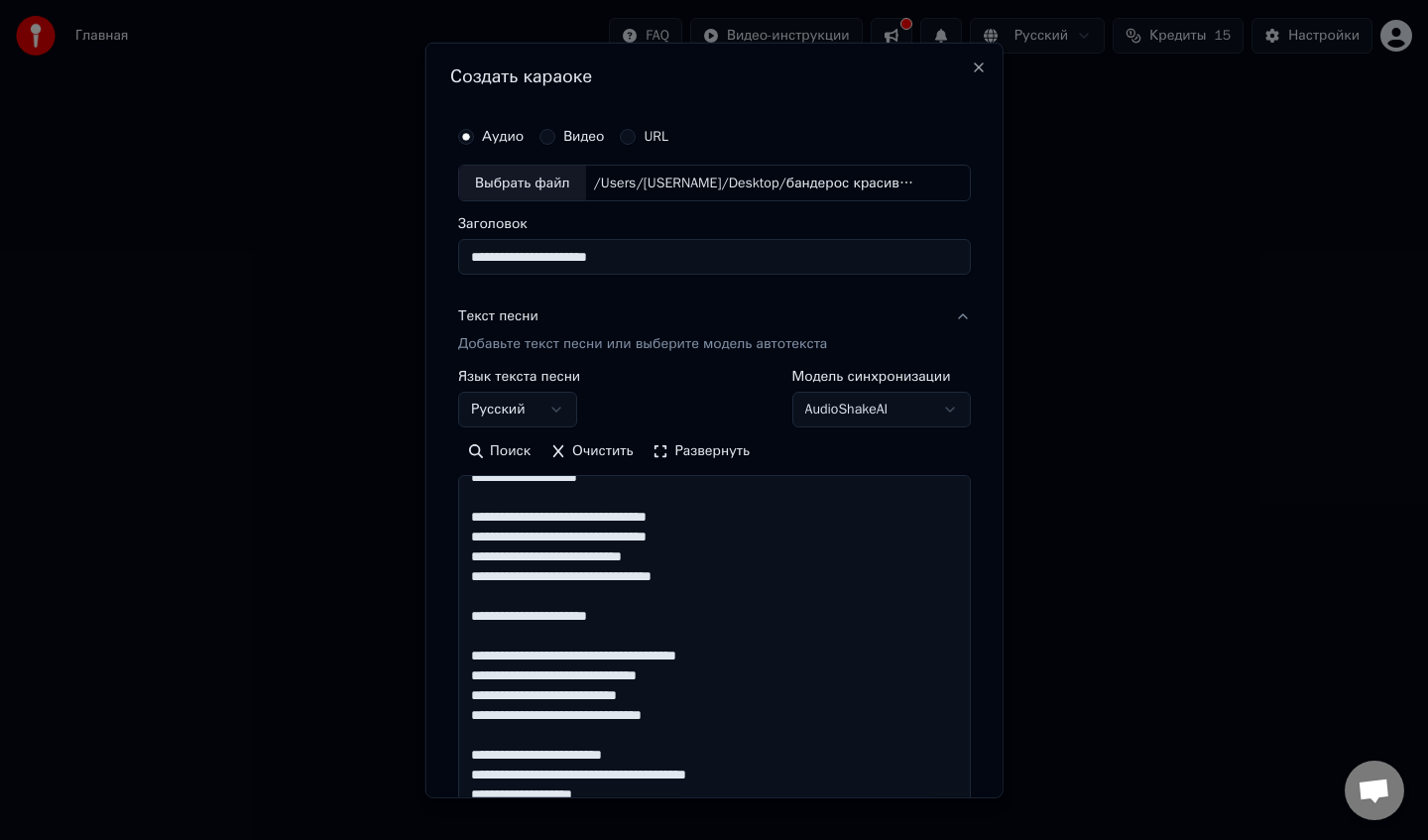 scroll, scrollTop: 492, scrollLeft: 0, axis: vertical 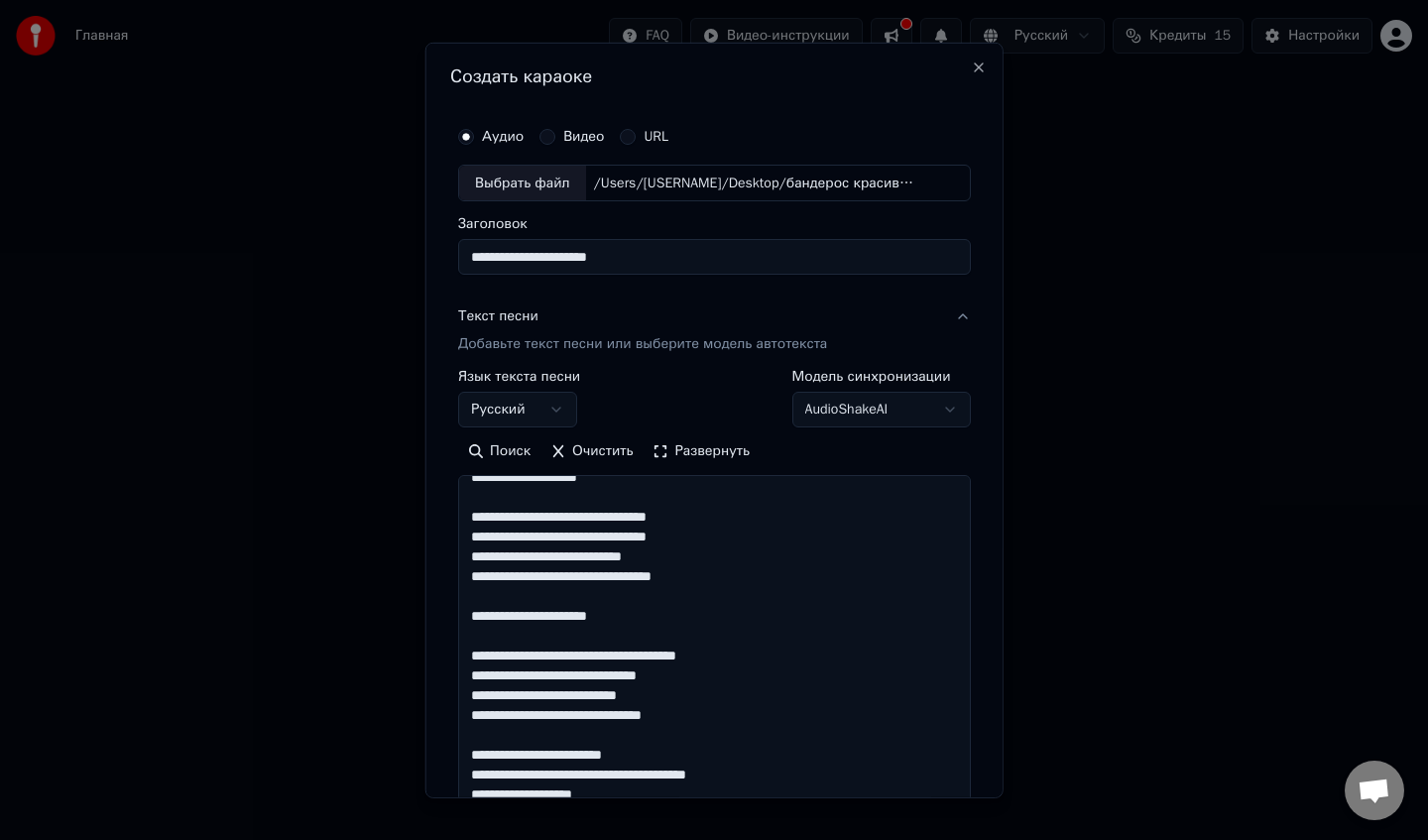 drag, startPoint x: 645, startPoint y: 618, endPoint x: 435, endPoint y: 605, distance: 210.402 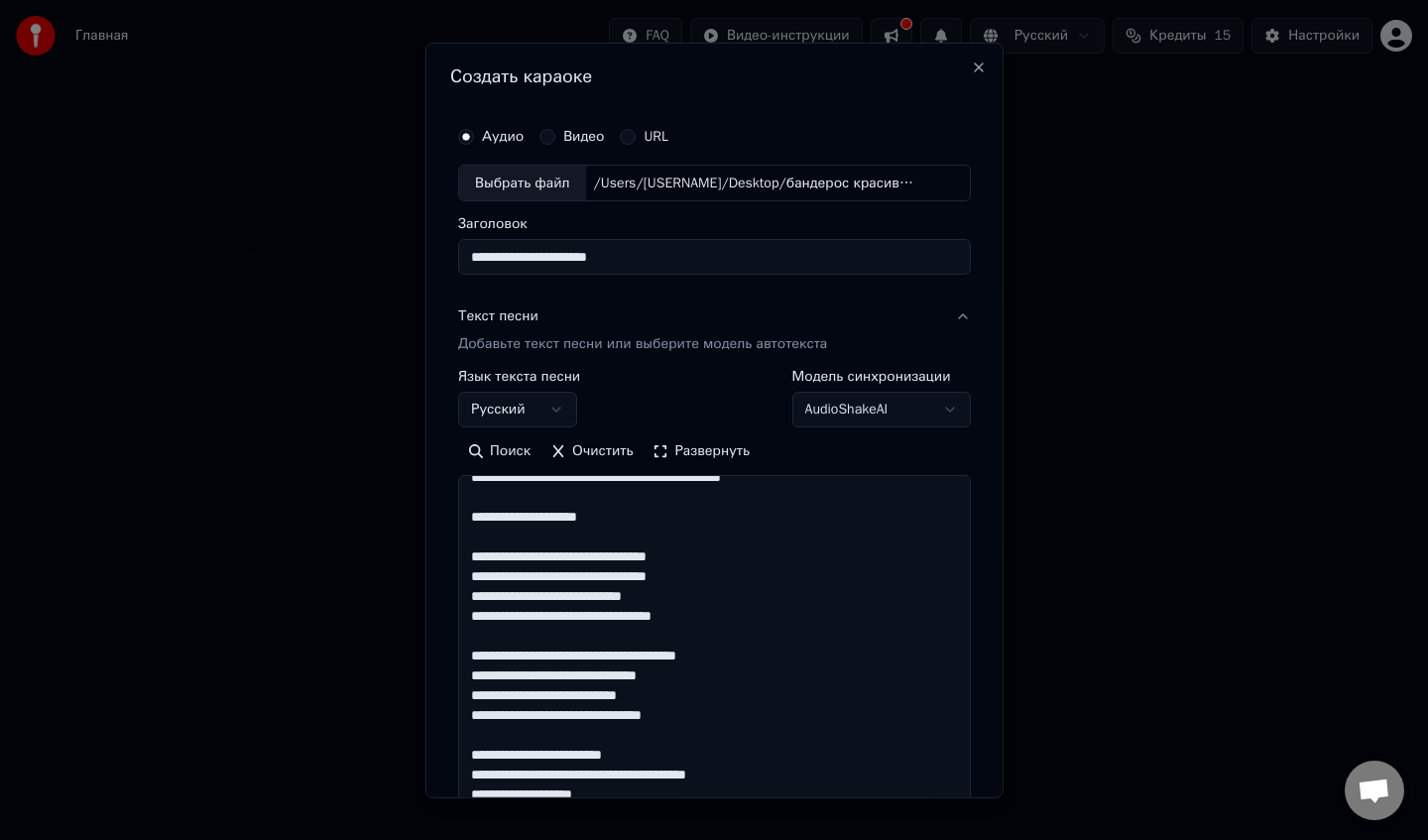 scroll, scrollTop: 452, scrollLeft: 0, axis: vertical 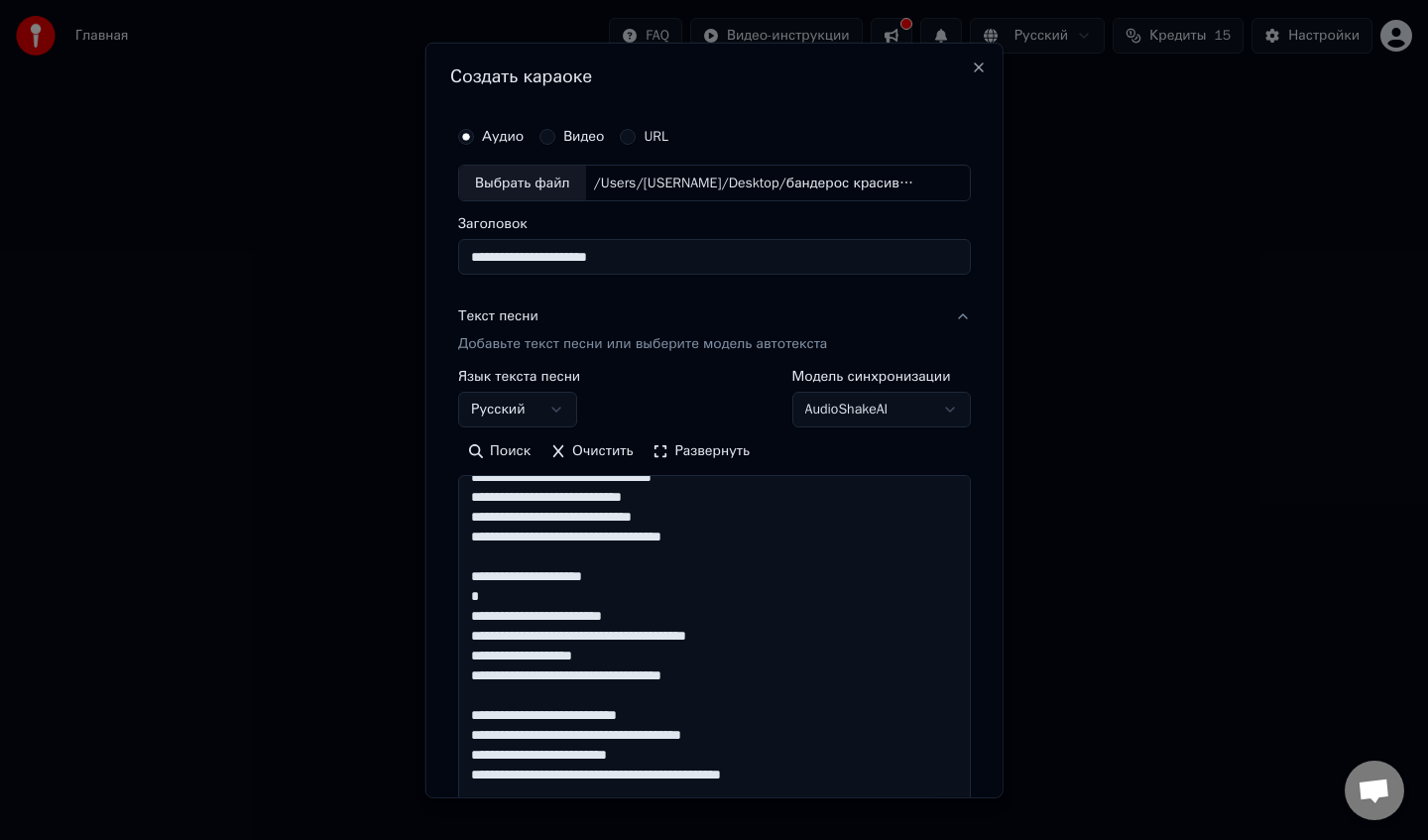 drag, startPoint x: 643, startPoint y: 575, endPoint x: 412, endPoint y: 572, distance: 231.01948 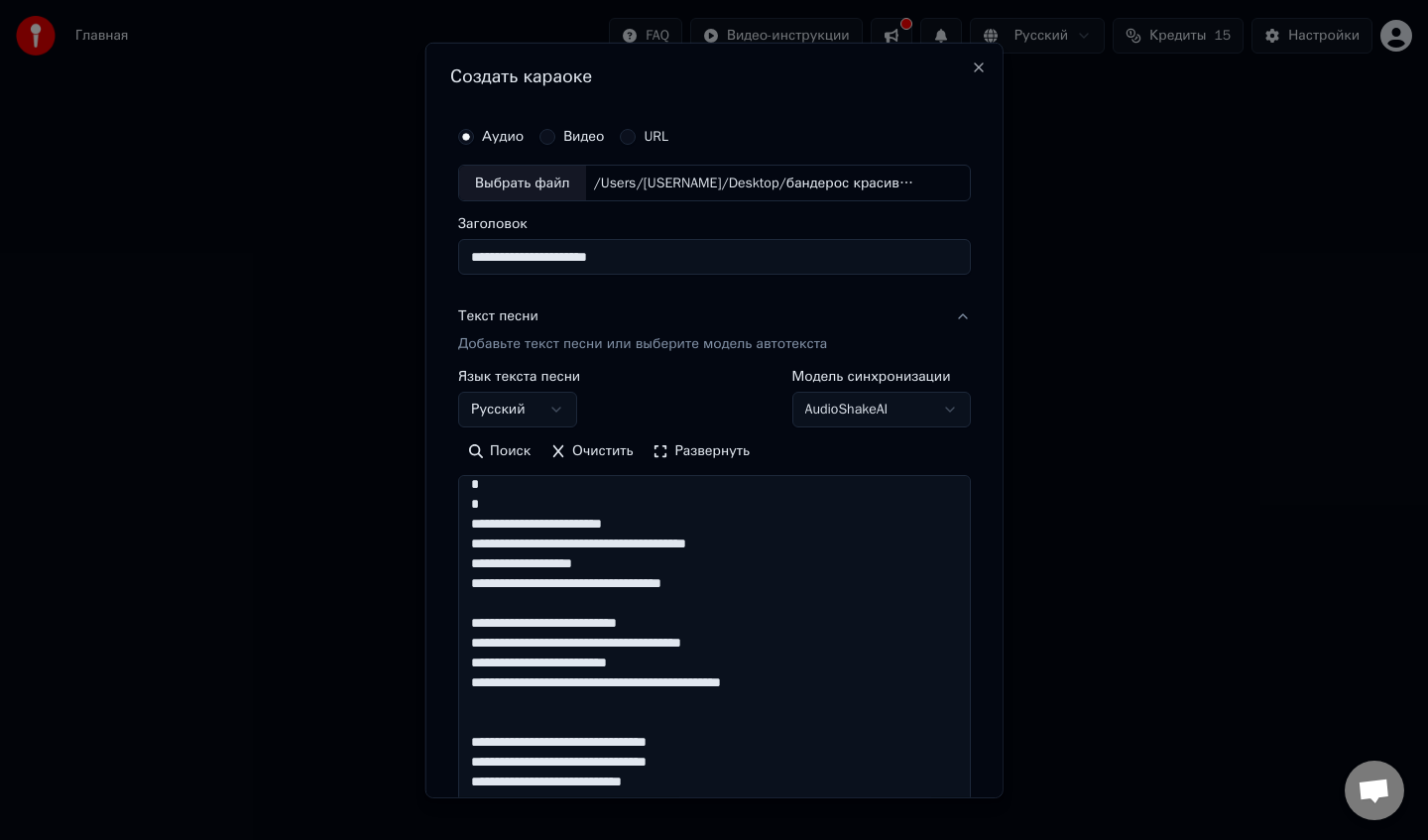 scroll, scrollTop: 0, scrollLeft: 0, axis: both 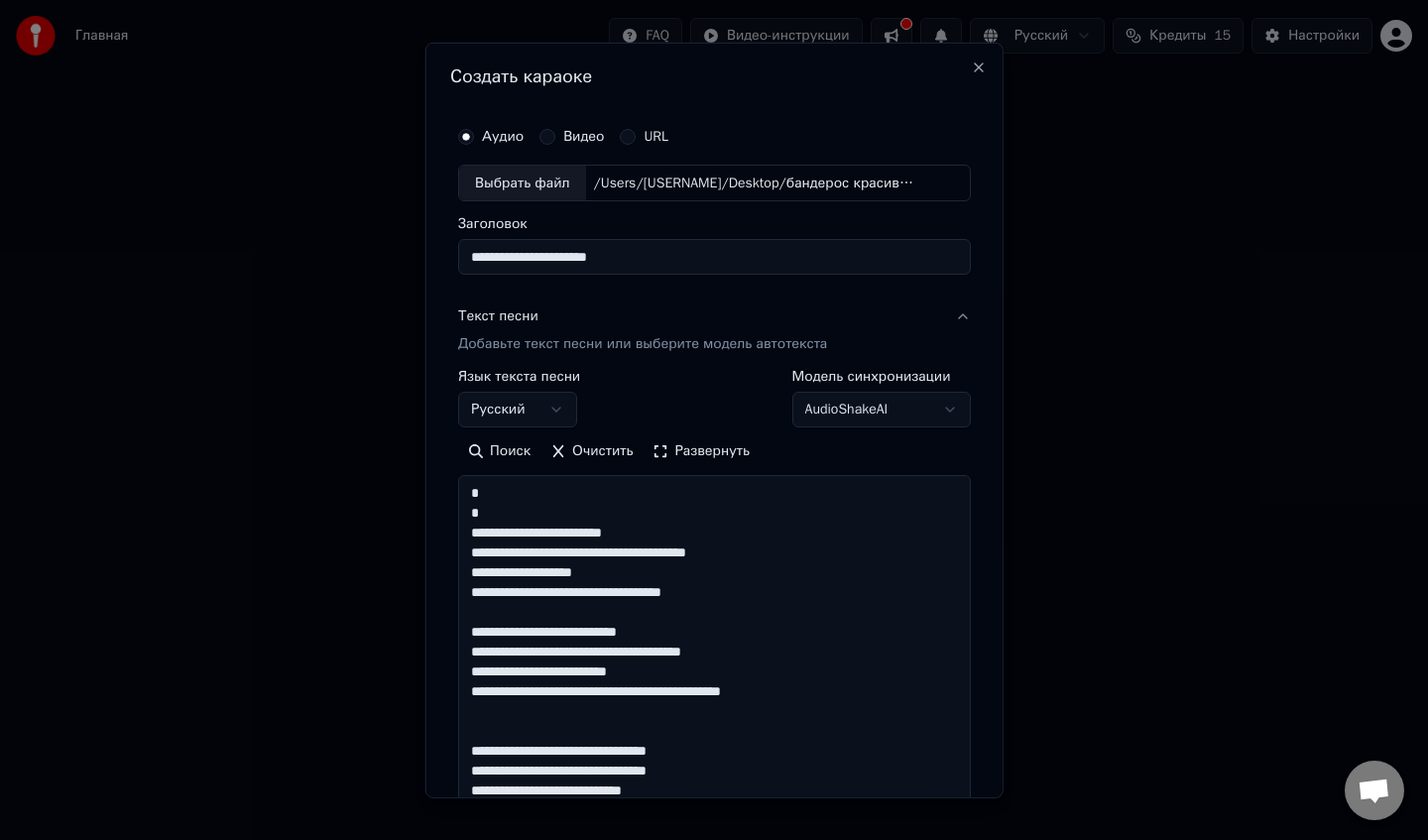 click on "**********" at bounding box center [714, 654] 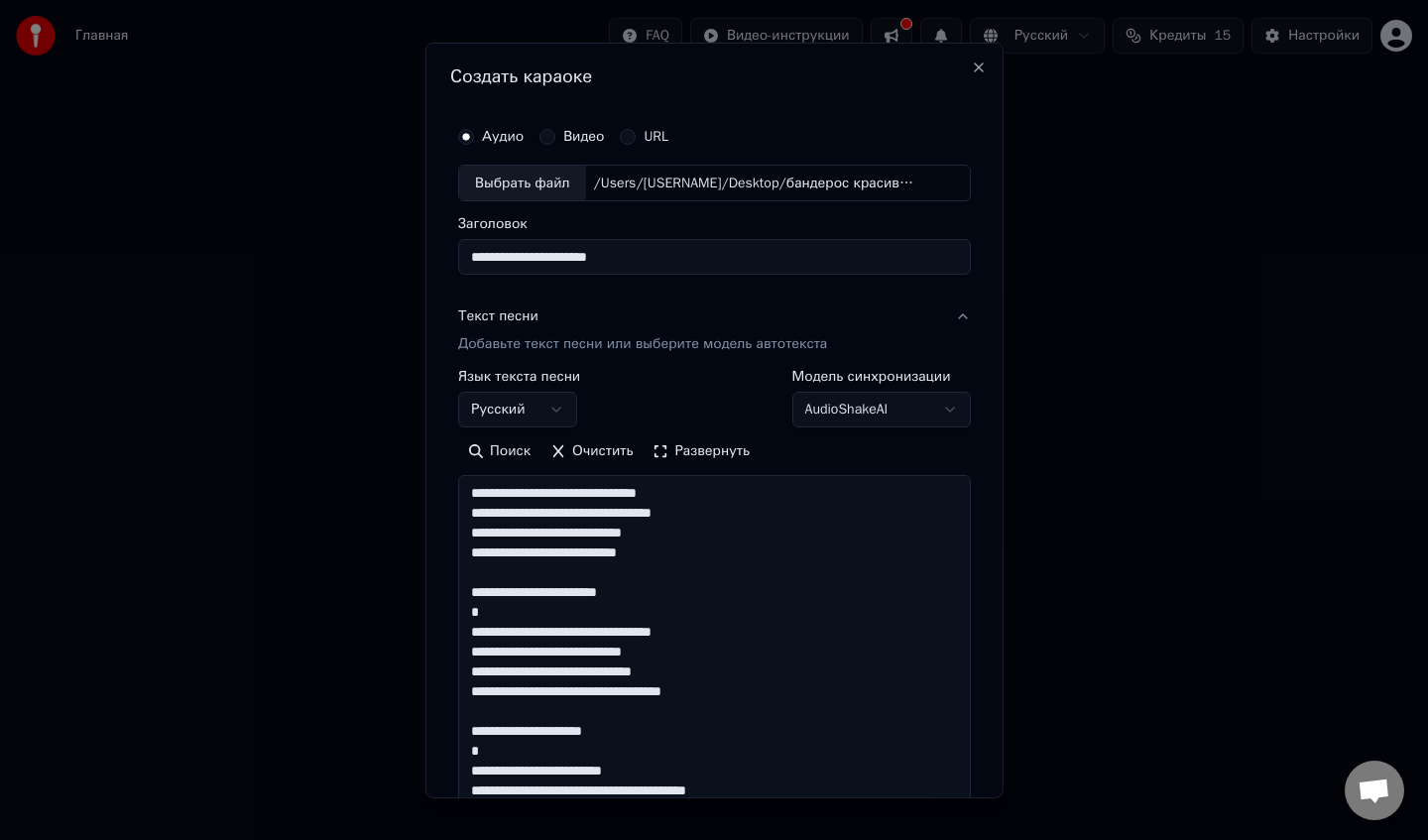 click on "**********" at bounding box center (714, 654) 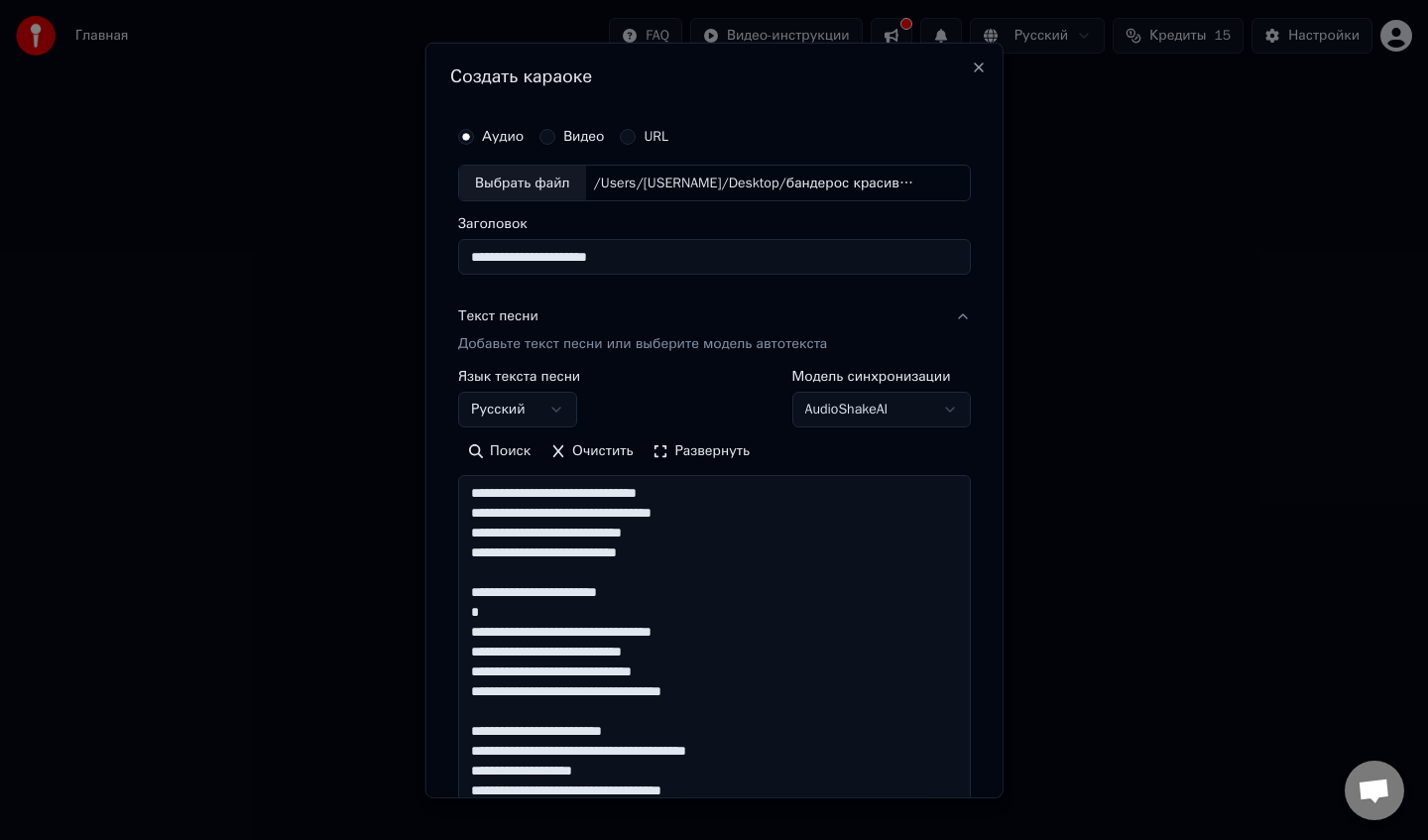 drag, startPoint x: 651, startPoint y: 601, endPoint x: 361, endPoint y: 597, distance: 290.0276 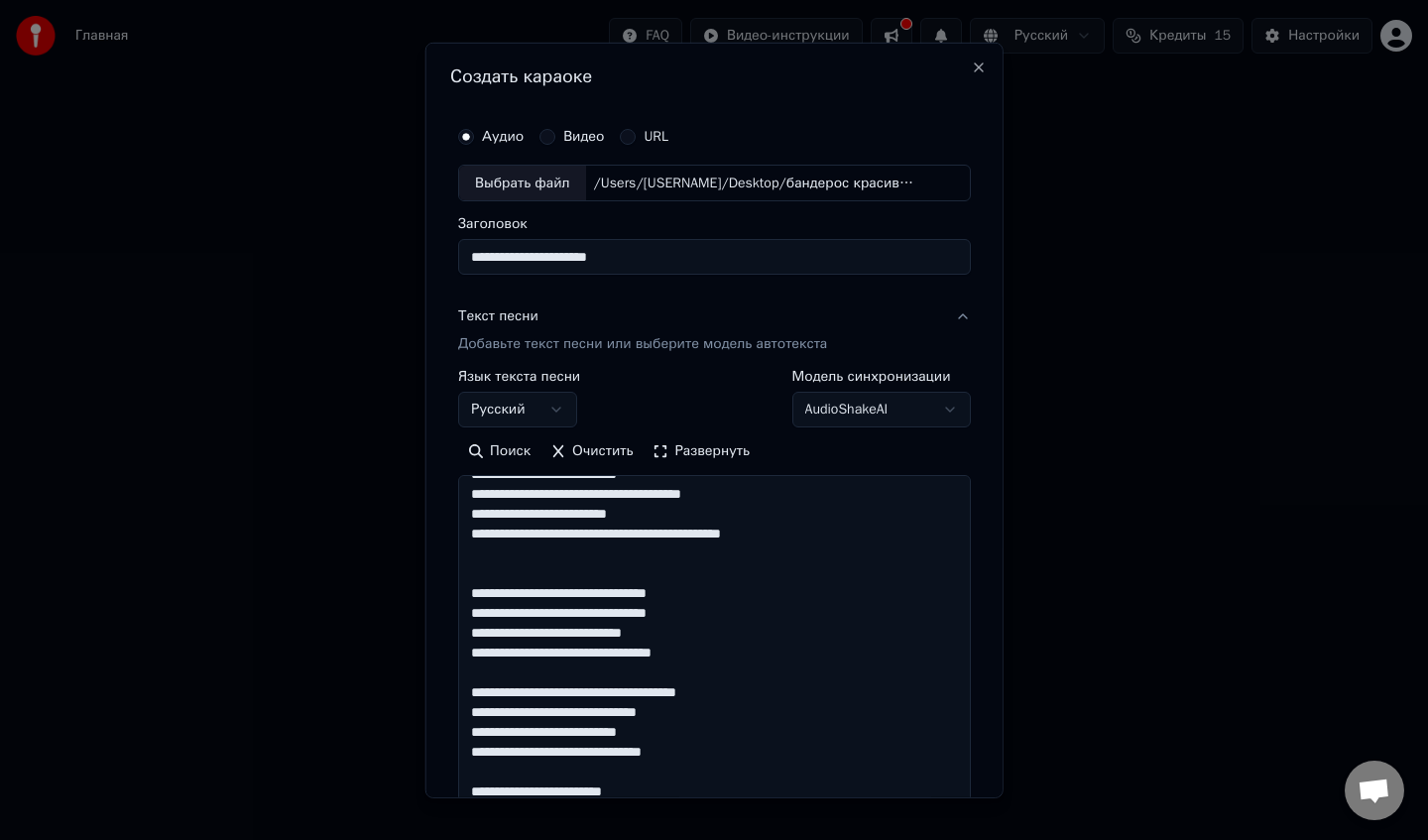 scroll, scrollTop: 318, scrollLeft: 0, axis: vertical 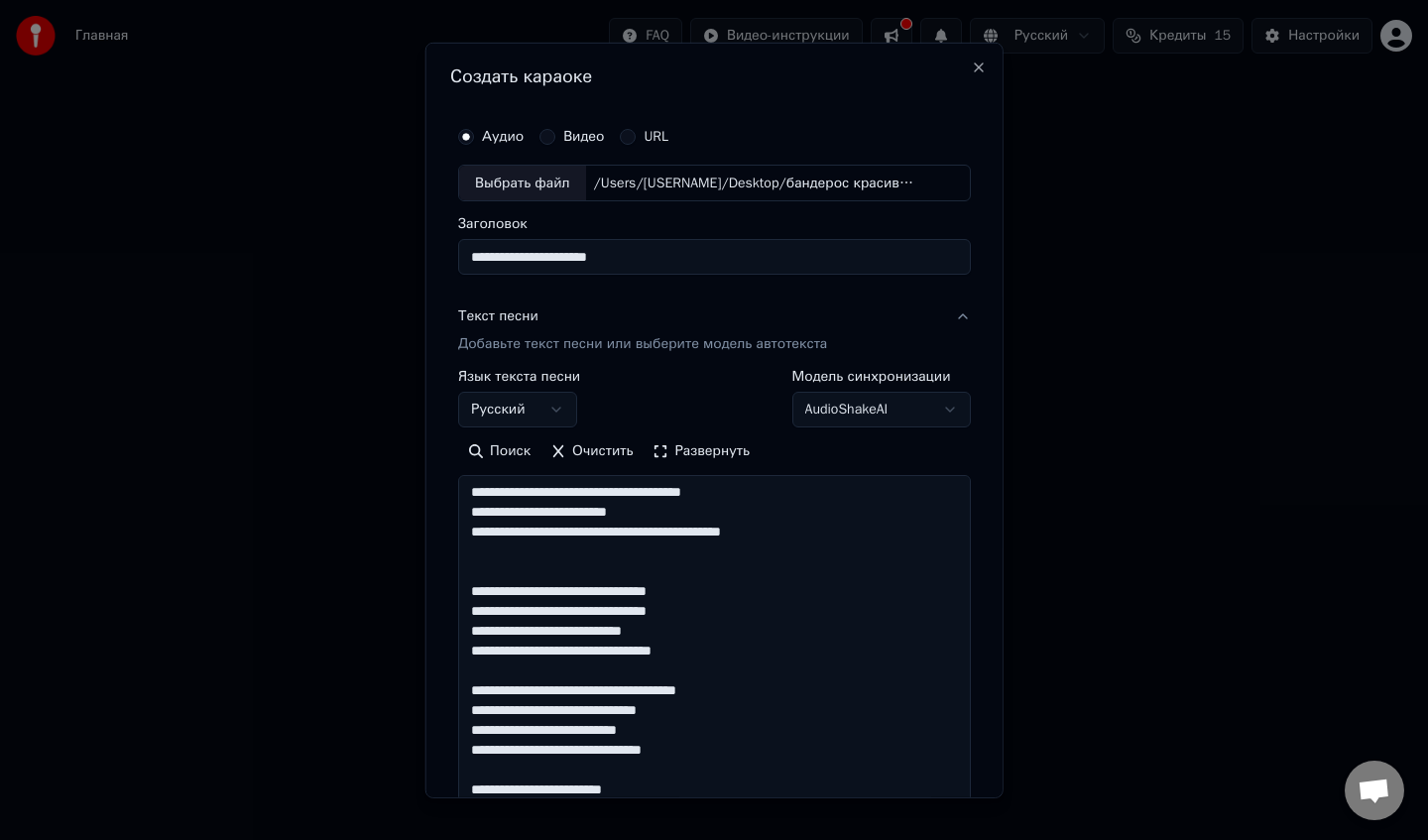 click on "**********" at bounding box center (714, 654) 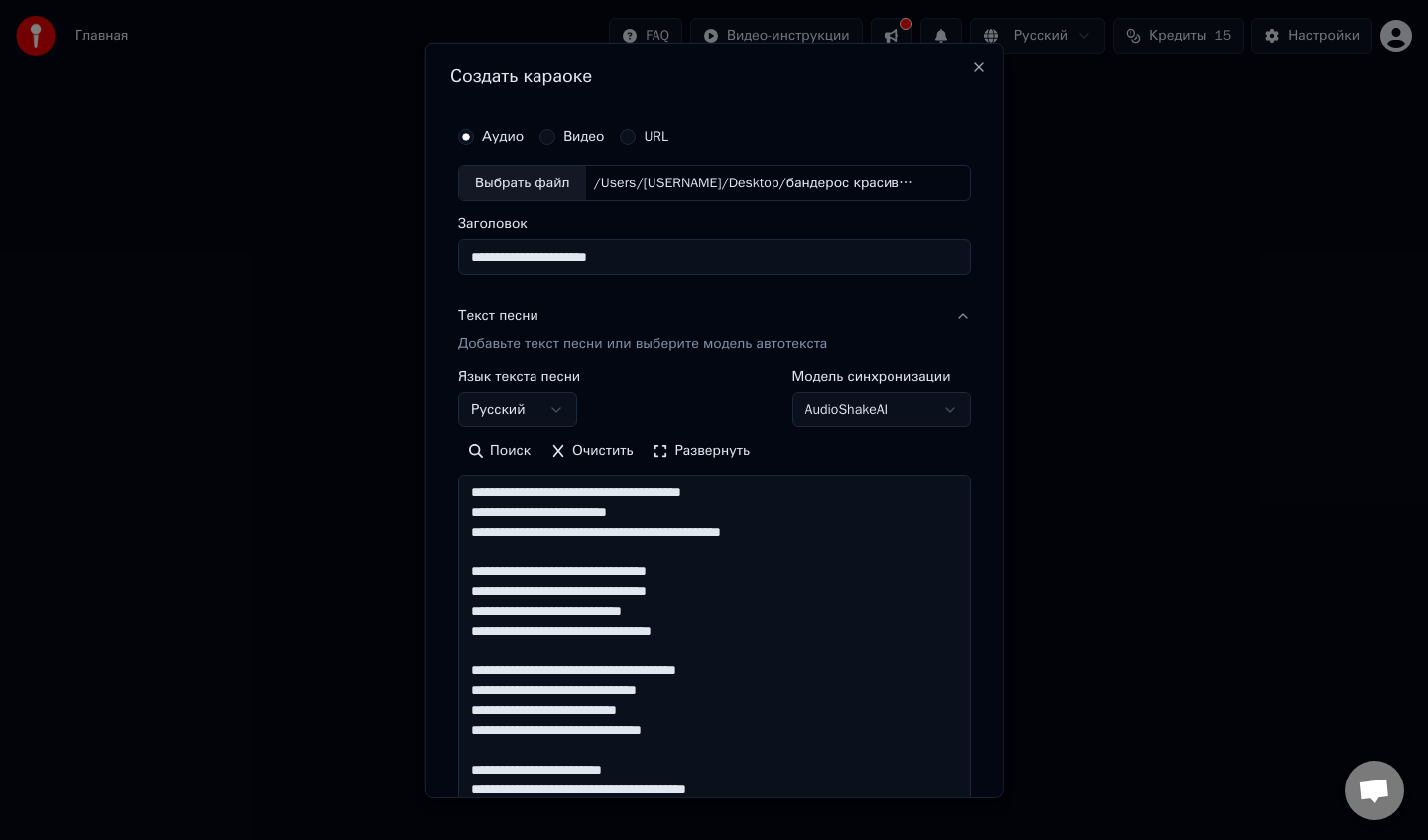 scroll, scrollTop: 333, scrollLeft: 0, axis: vertical 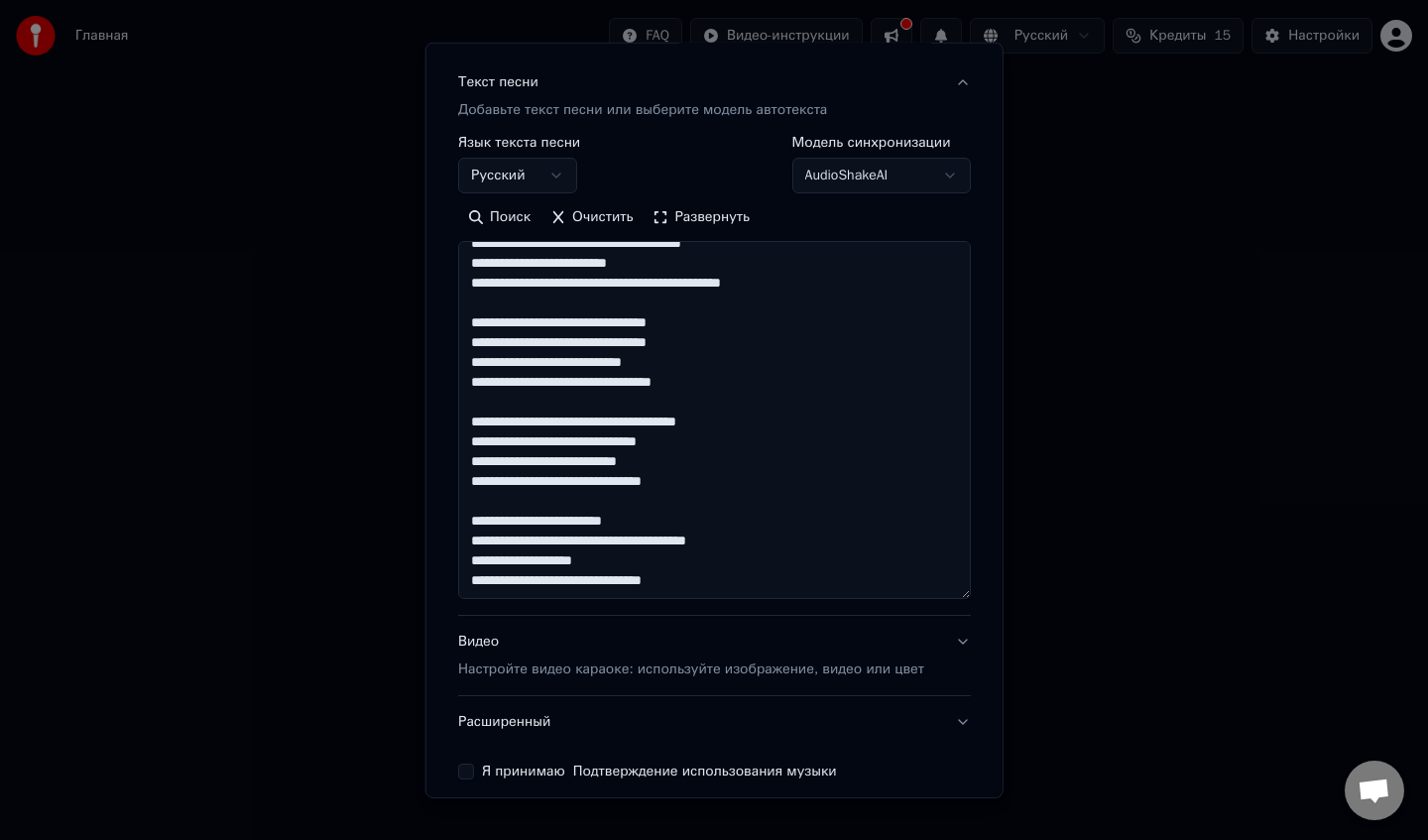 type on "**********" 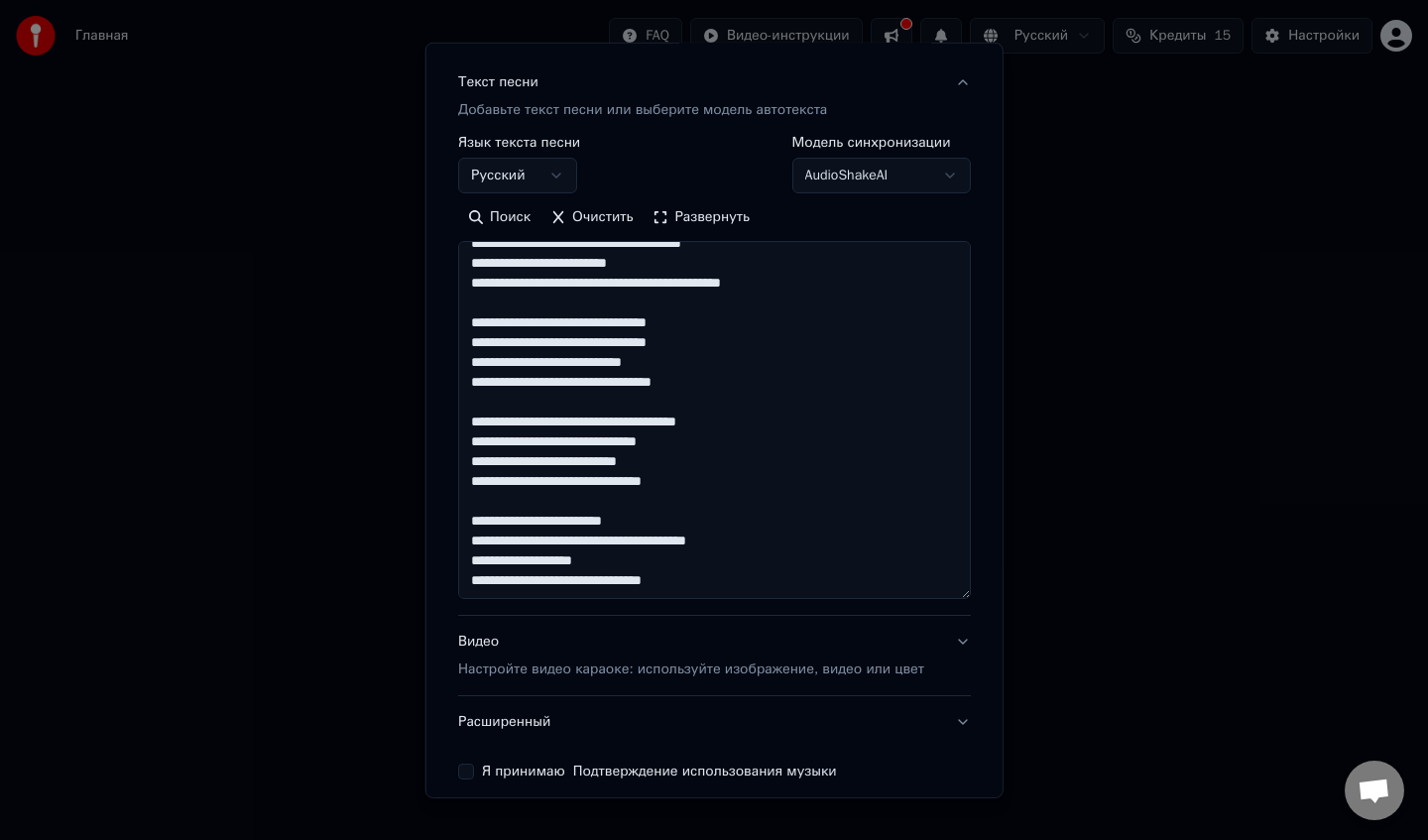 click on "**********" at bounding box center (714, 307) 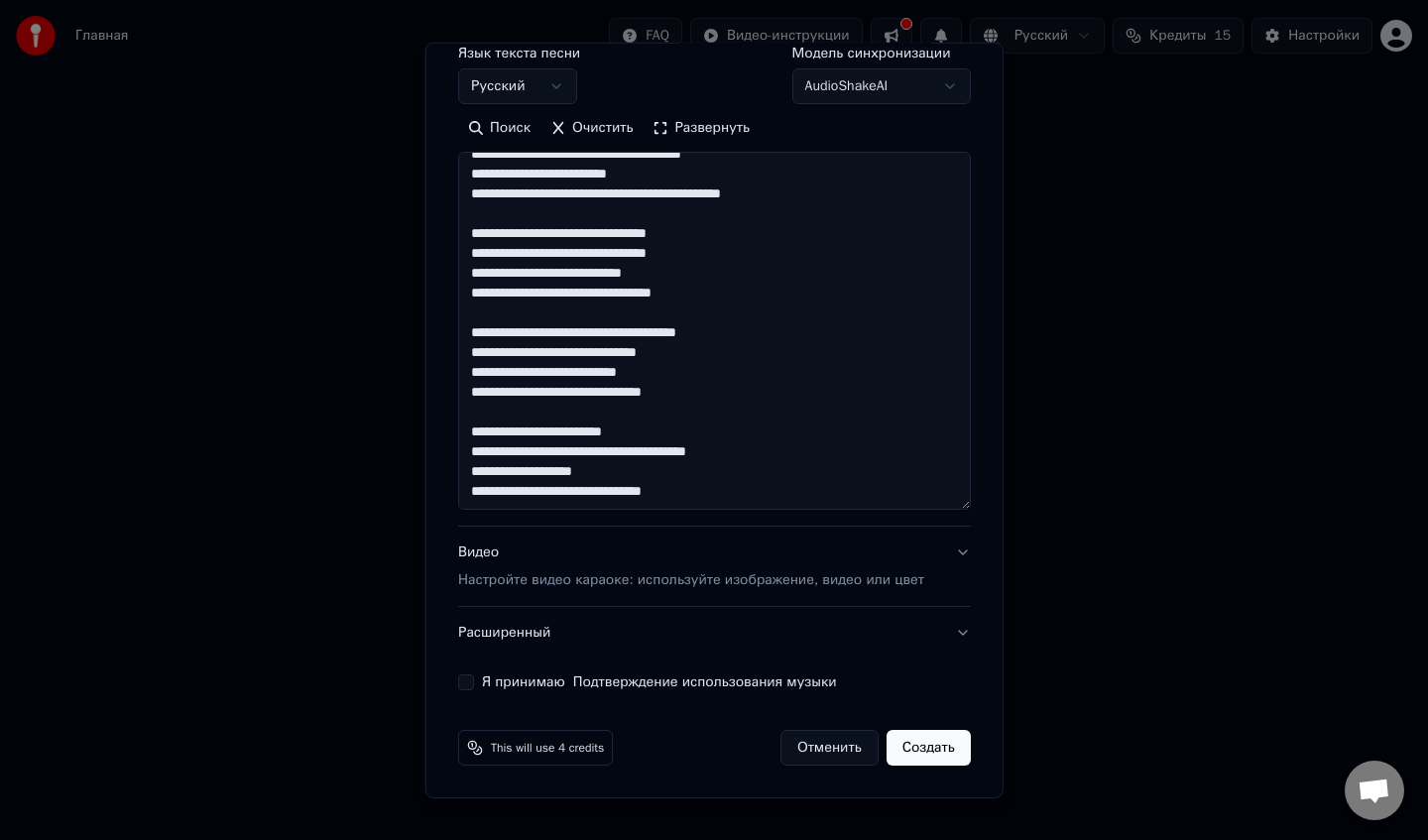 click on "Настройте видео караоке: используйте изображение, видео или цвет" at bounding box center (691, 580) 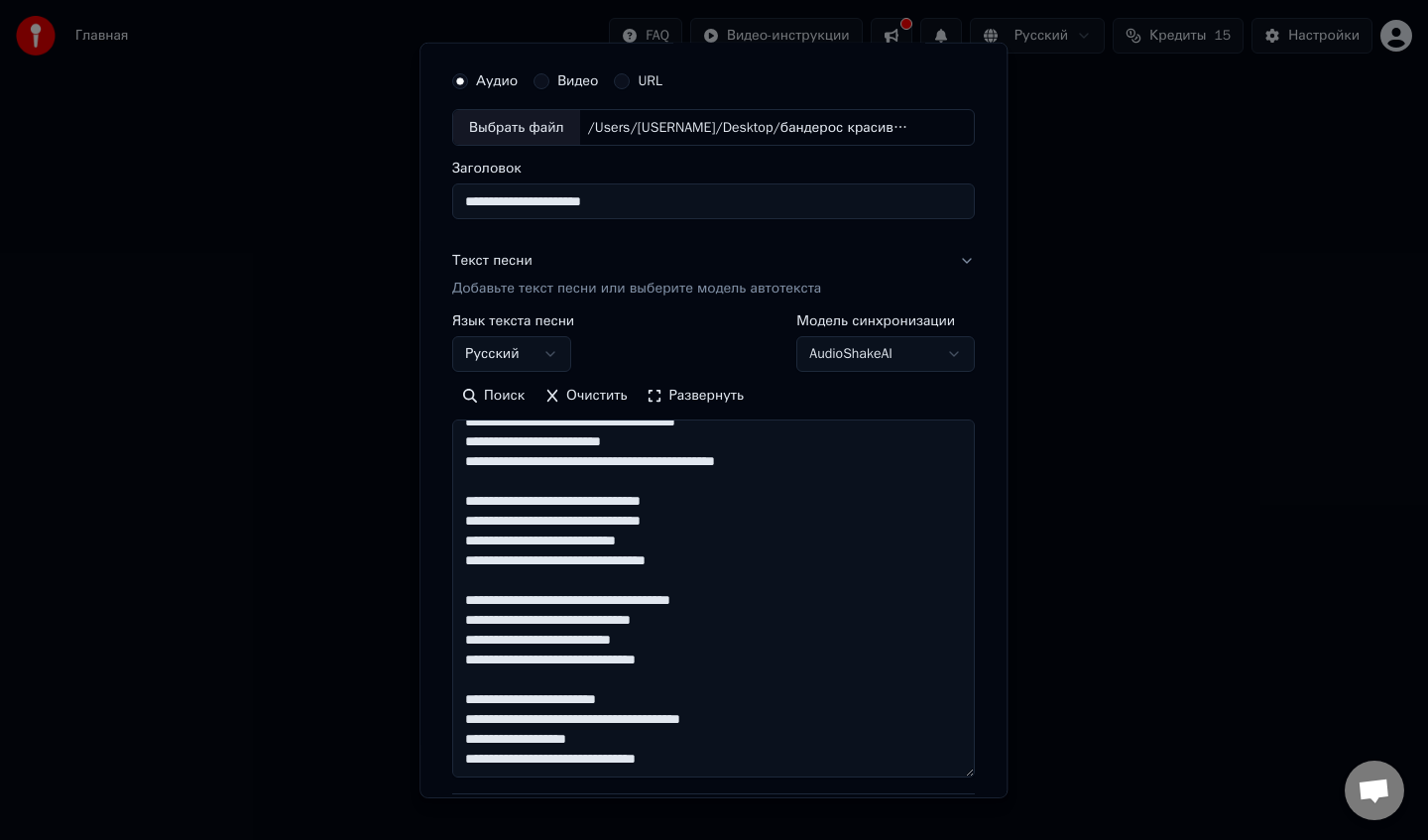scroll, scrollTop: 0, scrollLeft: 0, axis: both 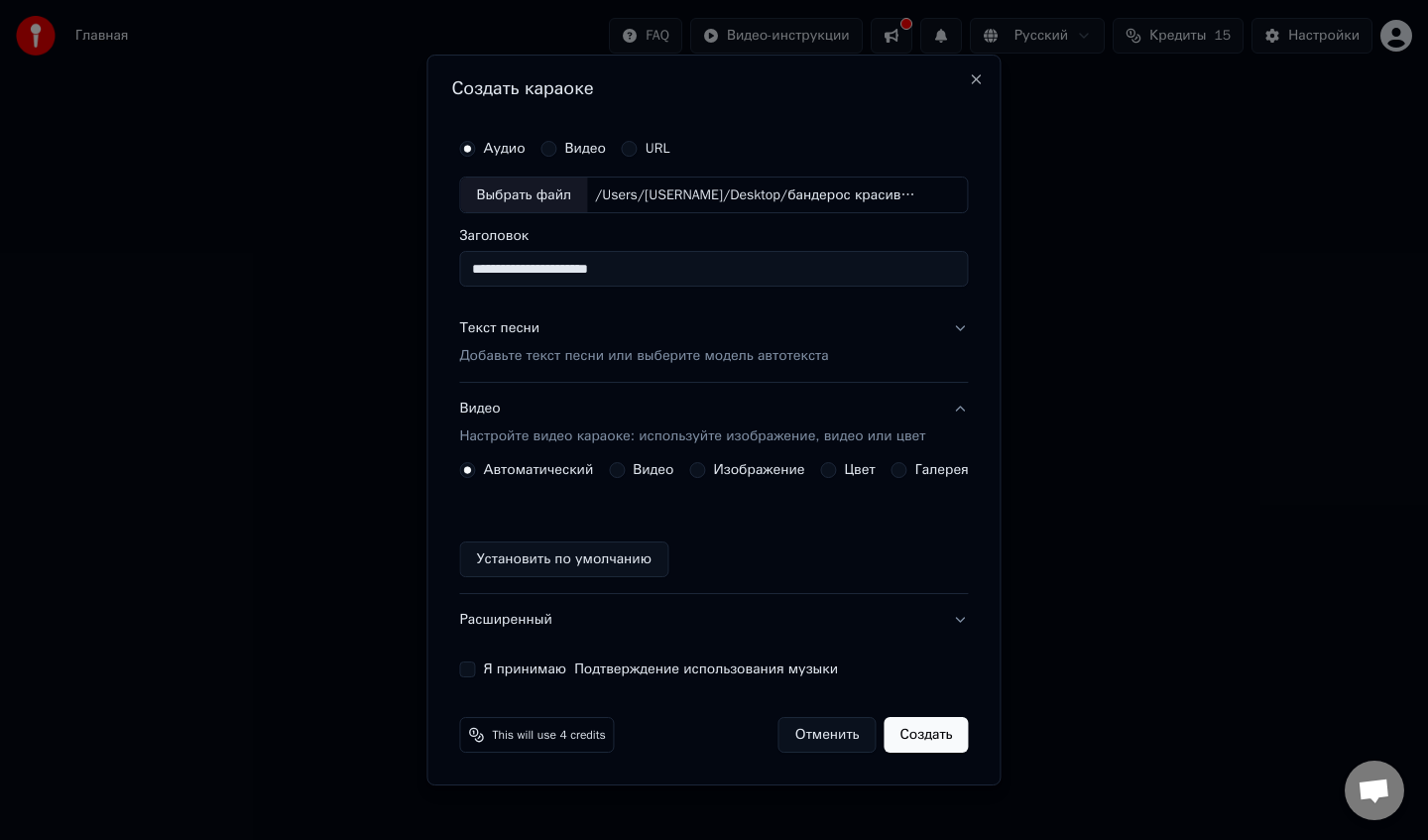 click on "Автоматический Видео Изображение Цвет Галерея Установить по умолчанию" at bounding box center (713, 520) 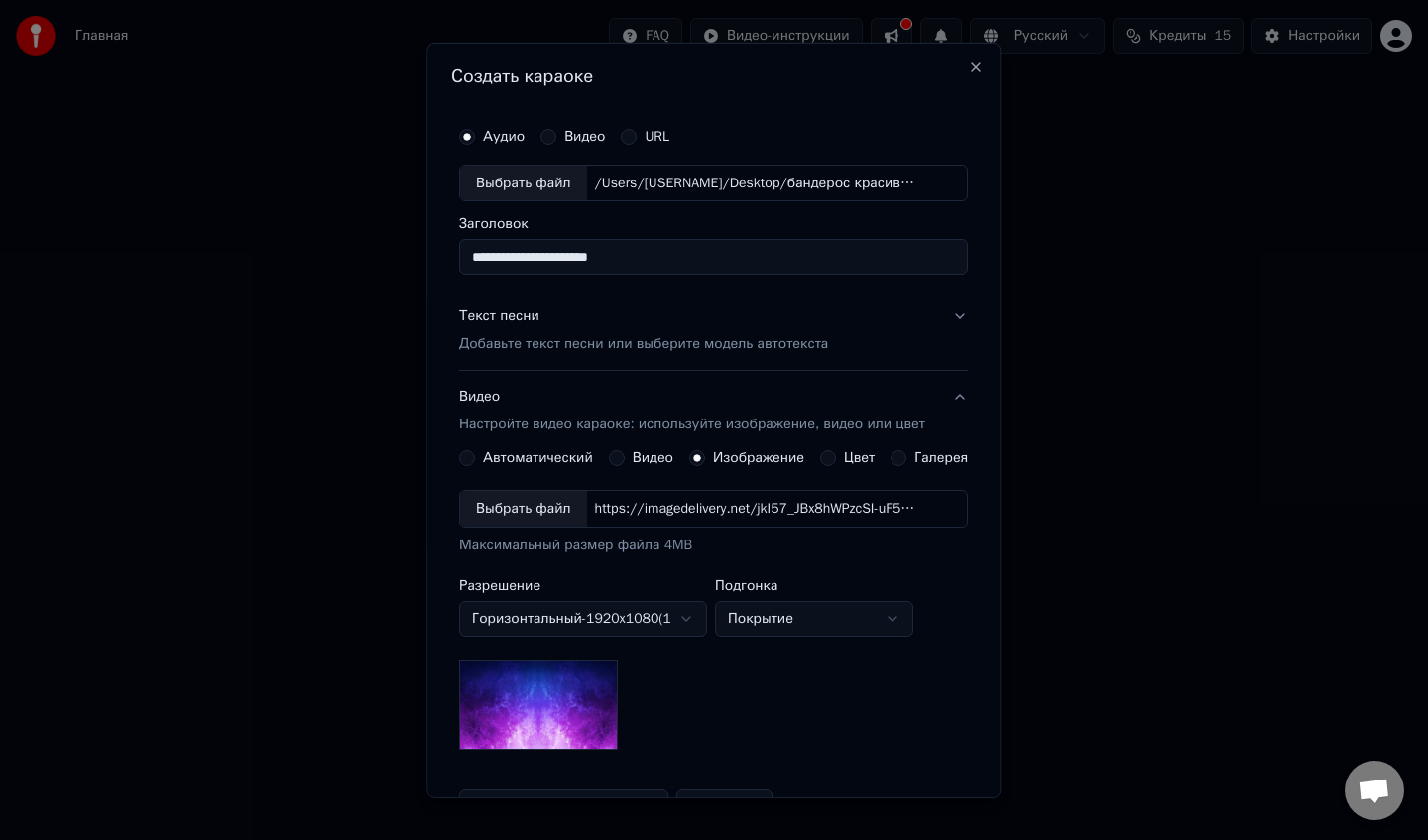 click on "Выбрать файл" at bounding box center (524, 509) 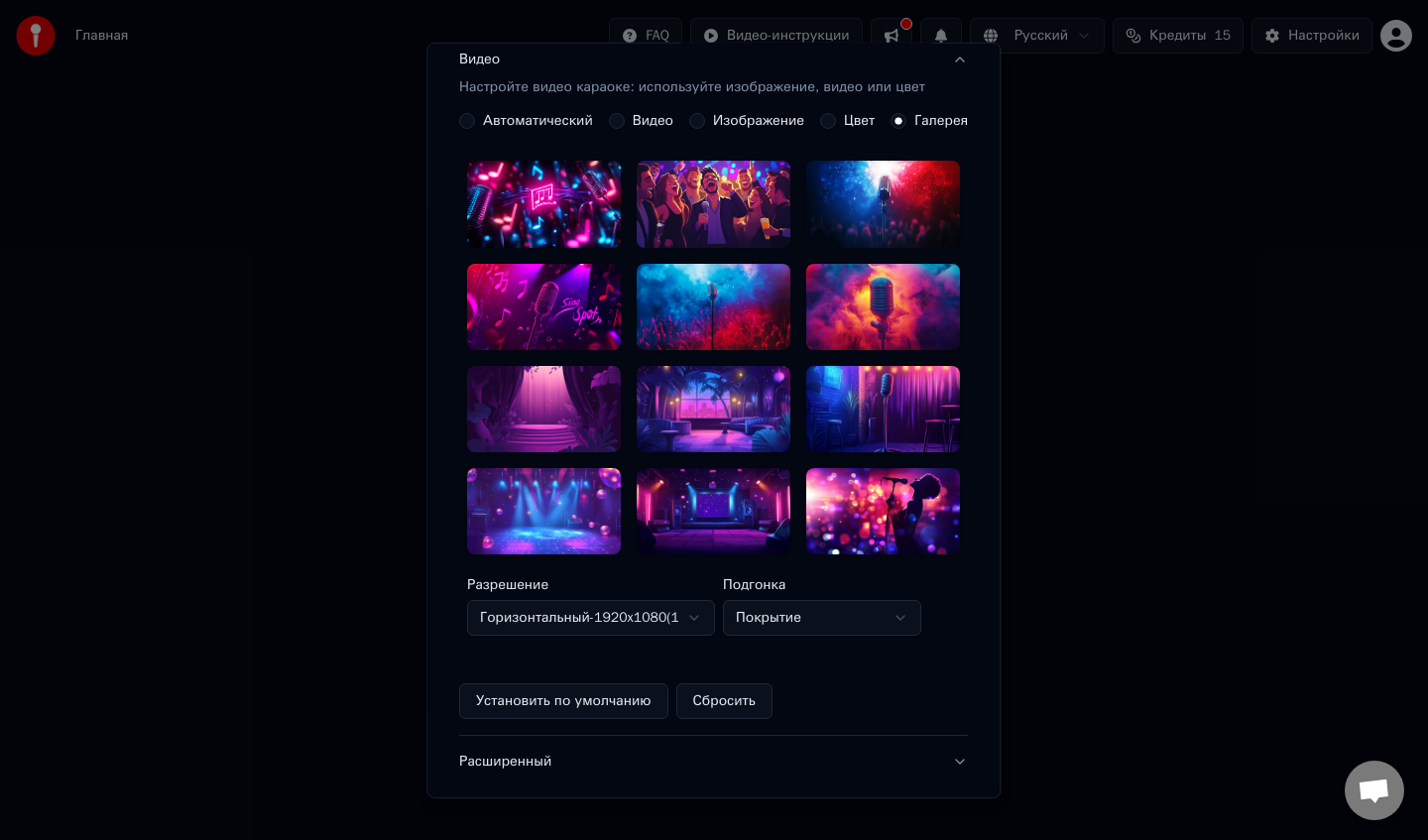 scroll, scrollTop: 315, scrollLeft: 0, axis: vertical 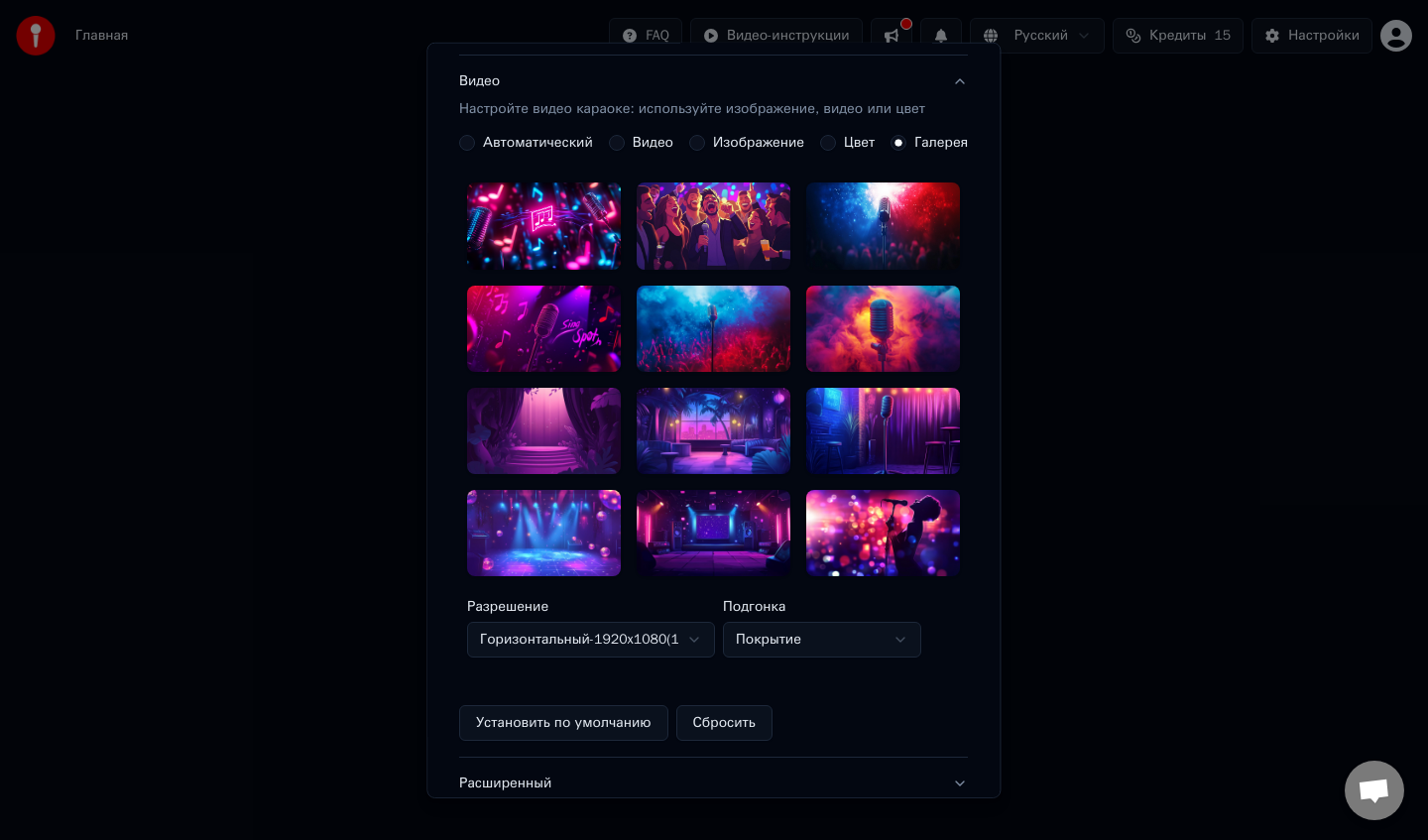 click on "Изображение" at bounding box center (759, 143) 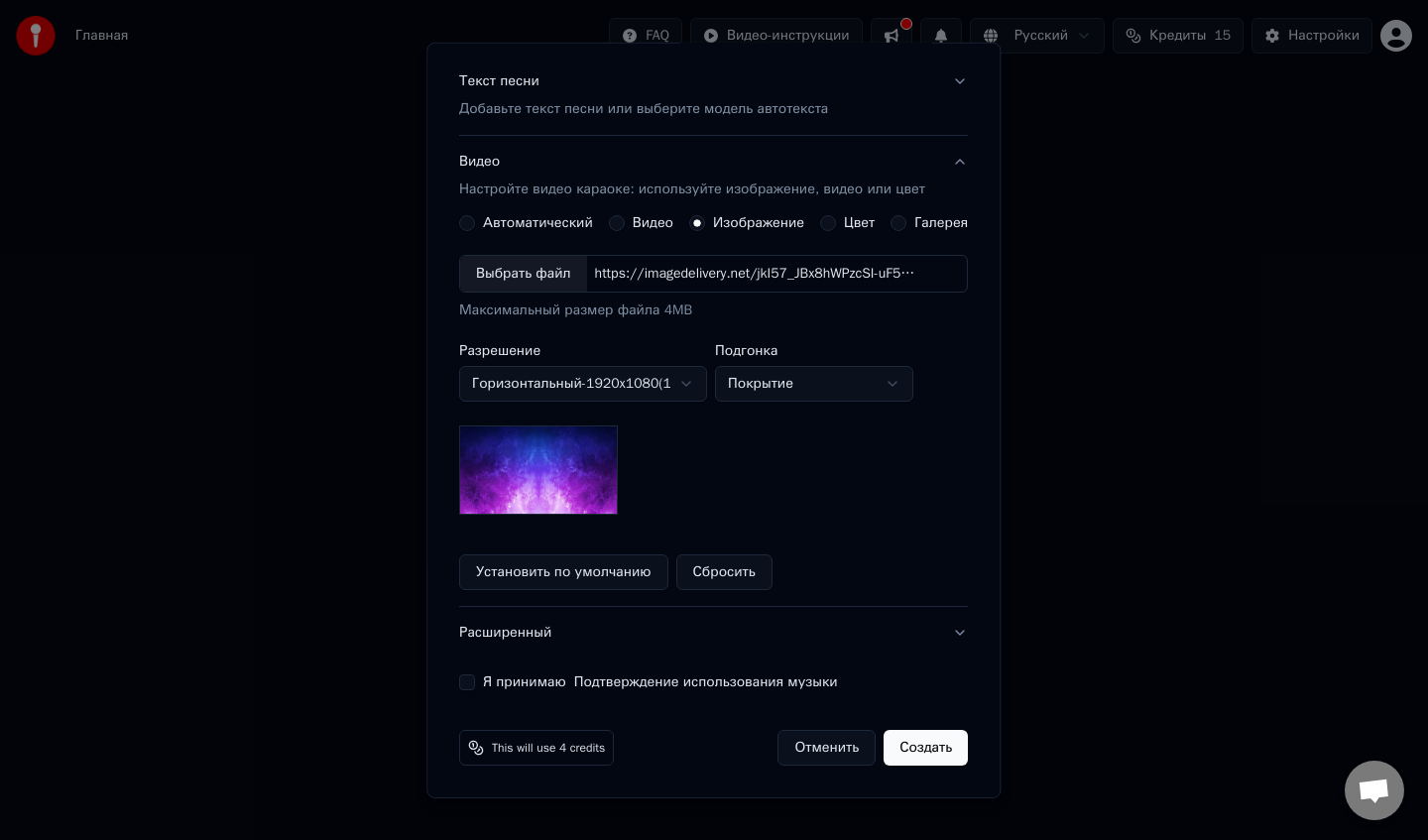 click on "Выбрать файл" at bounding box center [524, 274] 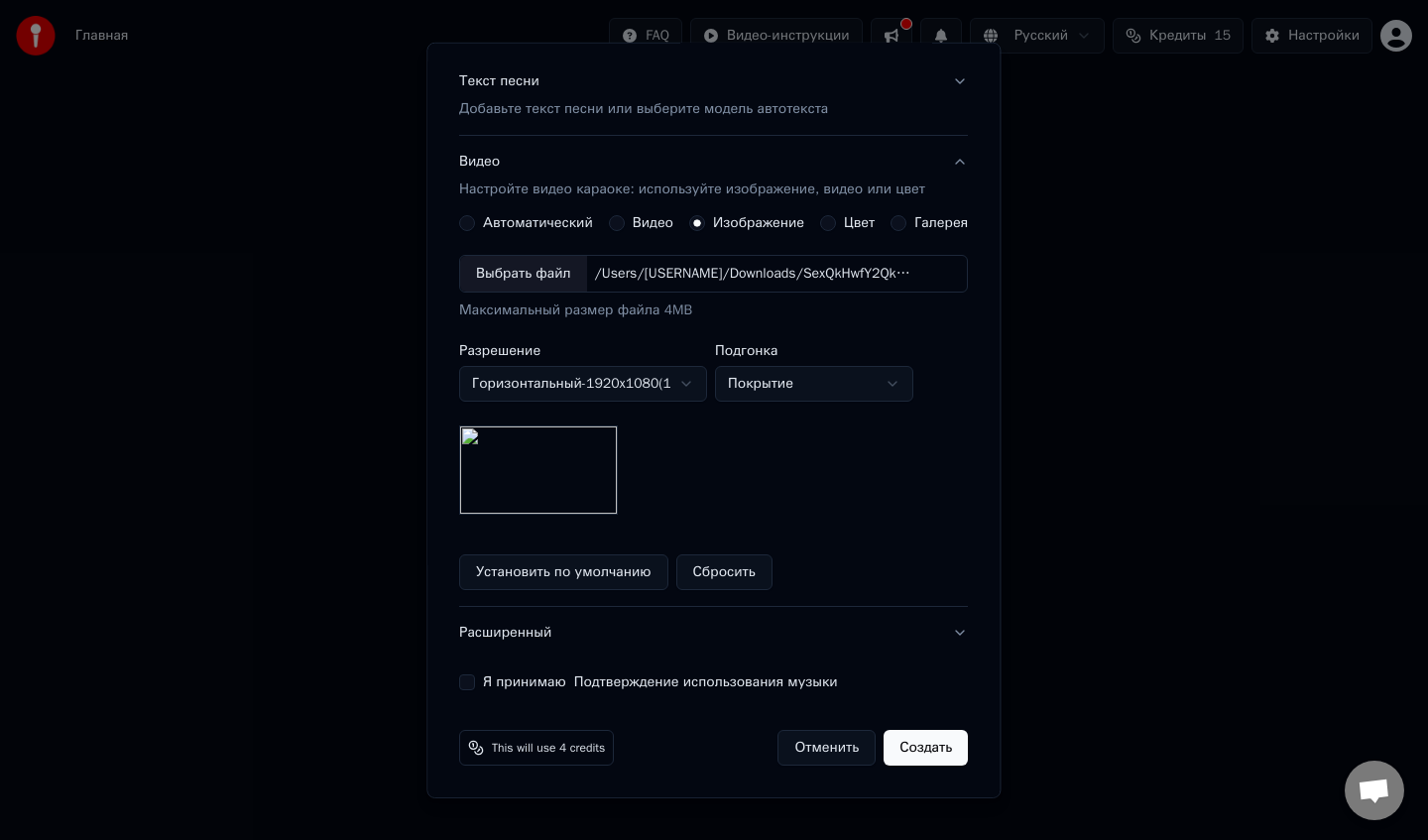 click on "**********" at bounding box center (713, 385) 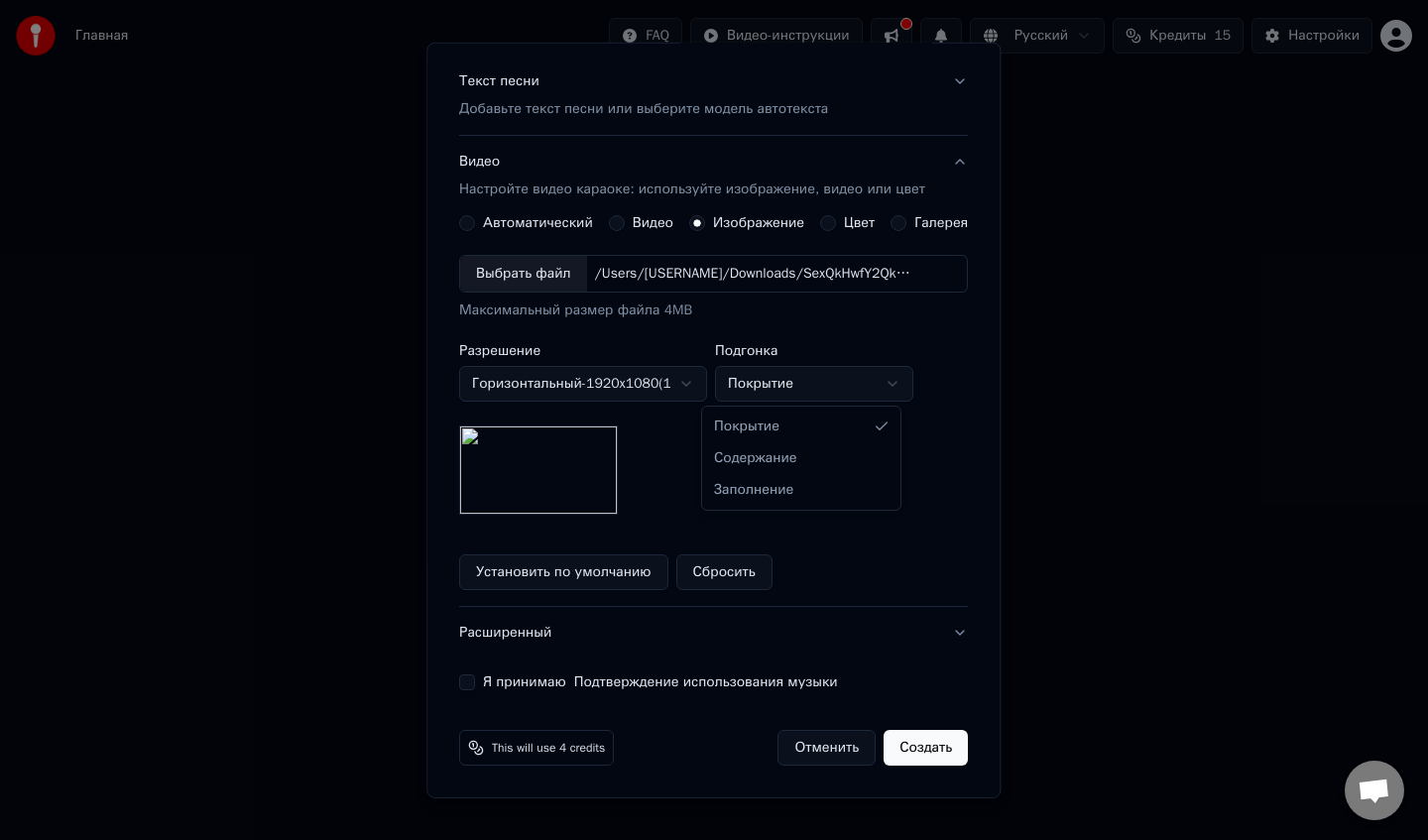 click on "**********" at bounding box center (714, 307) 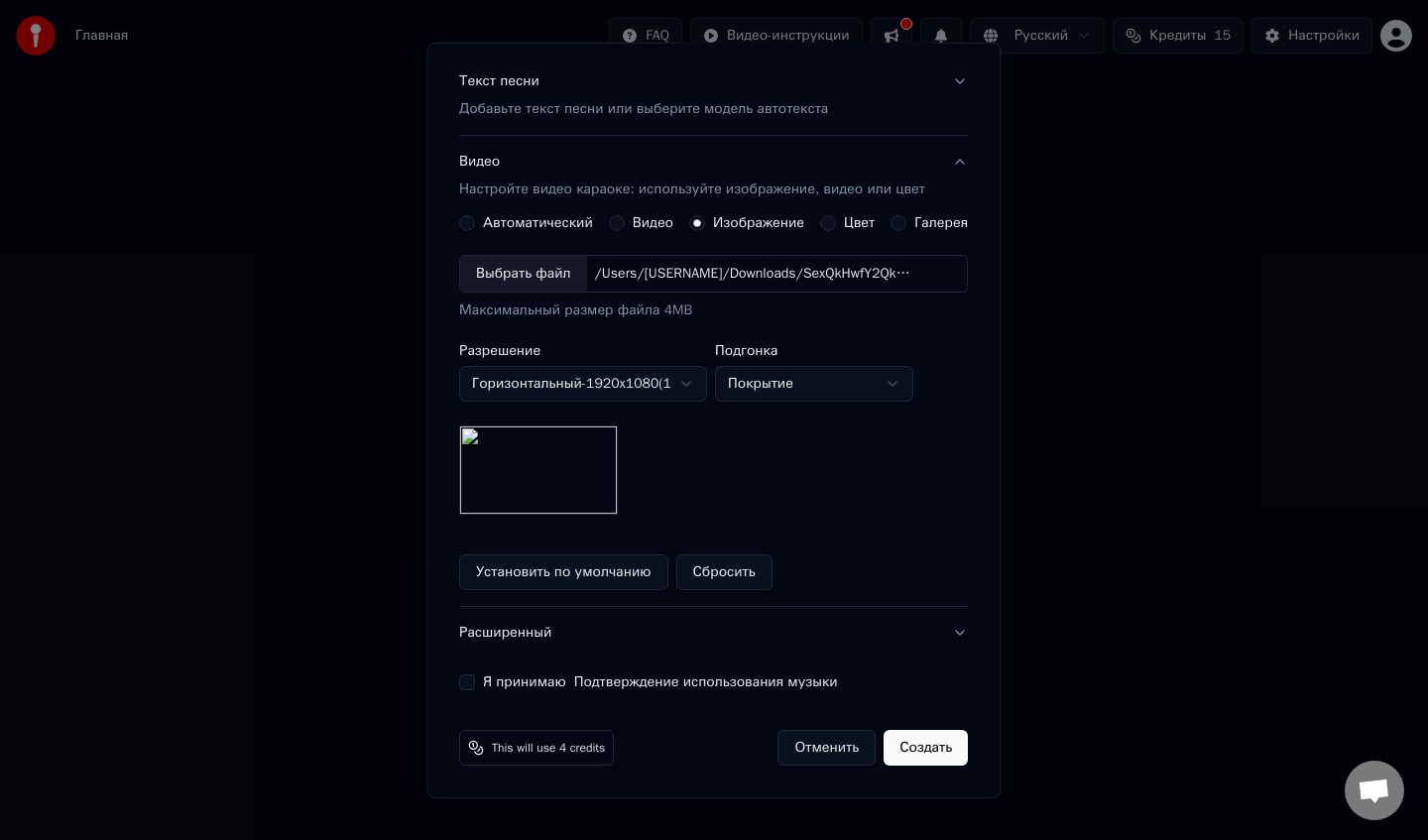 click on "Я принимаю   Подтверждение использования музыки" at bounding box center (660, 682) 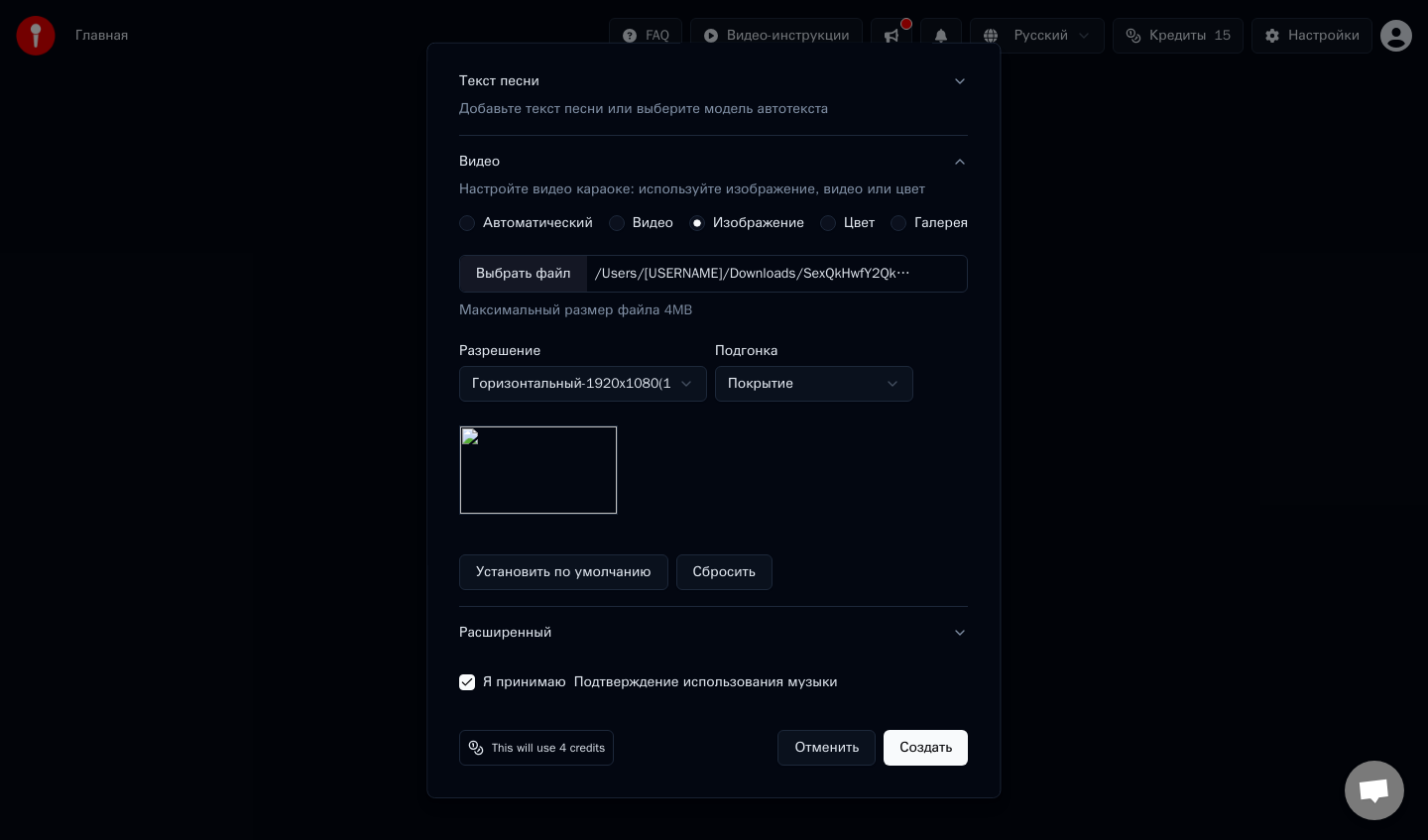 click on "Создать" at bounding box center (926, 748) 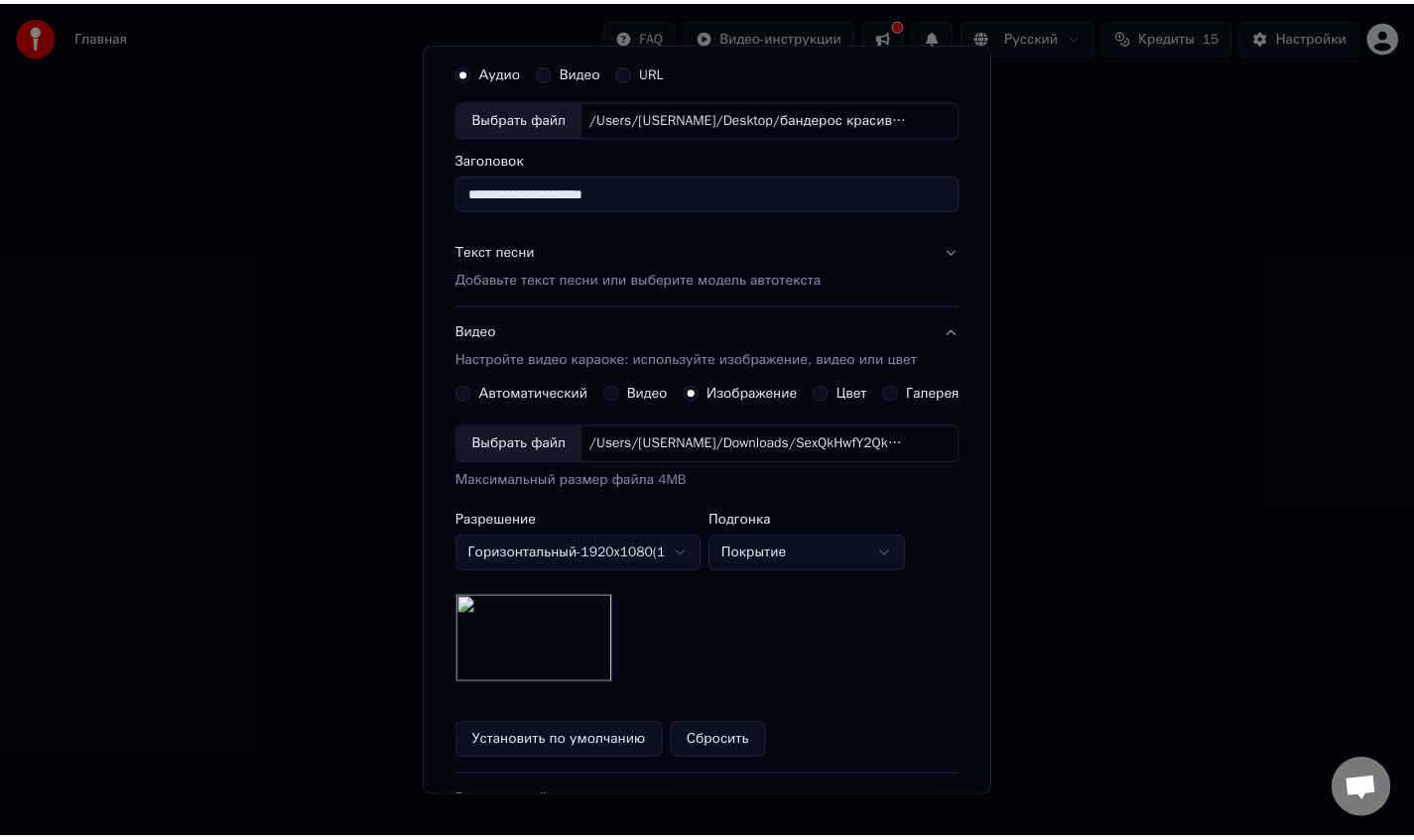 scroll, scrollTop: 0, scrollLeft: 0, axis: both 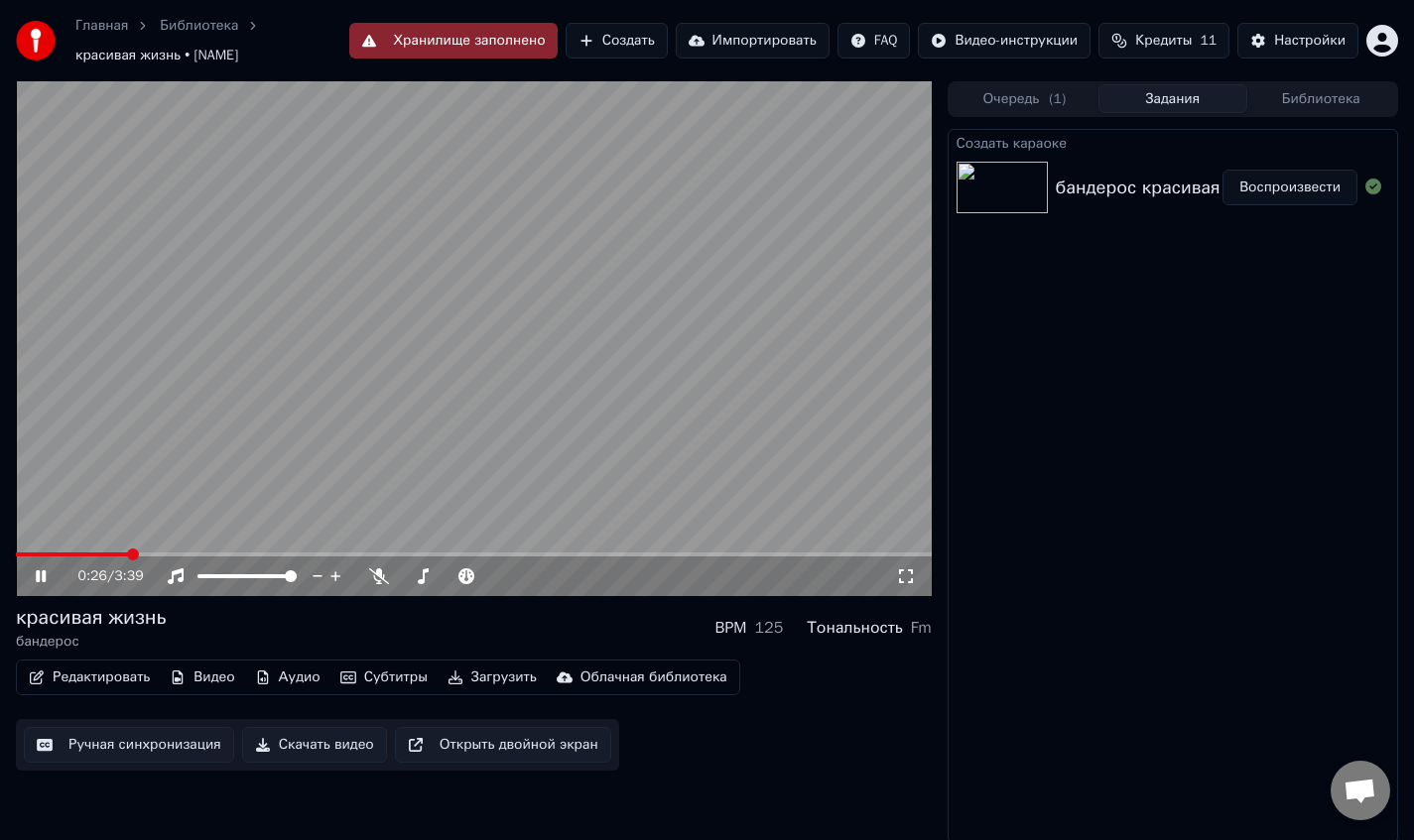 click 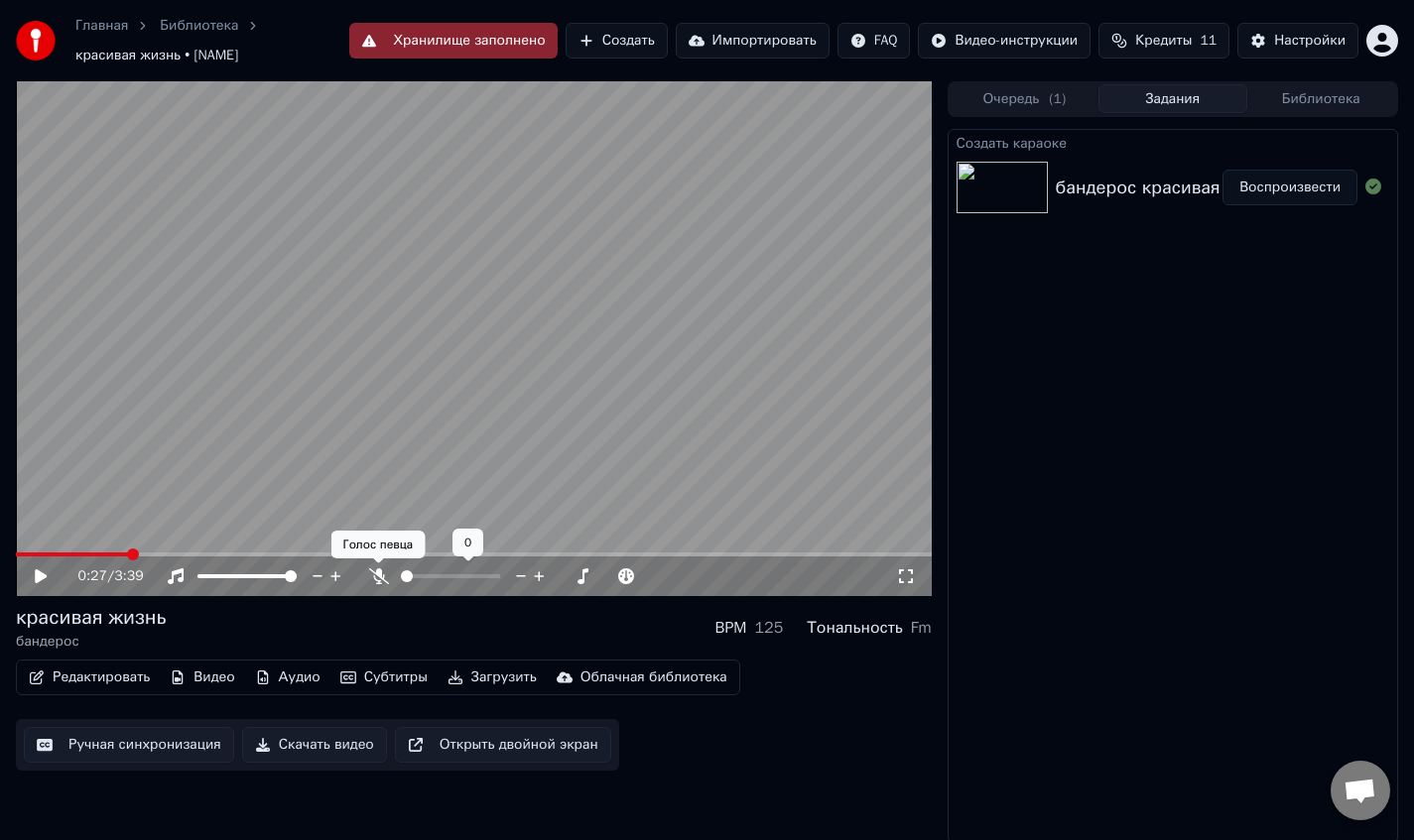 click 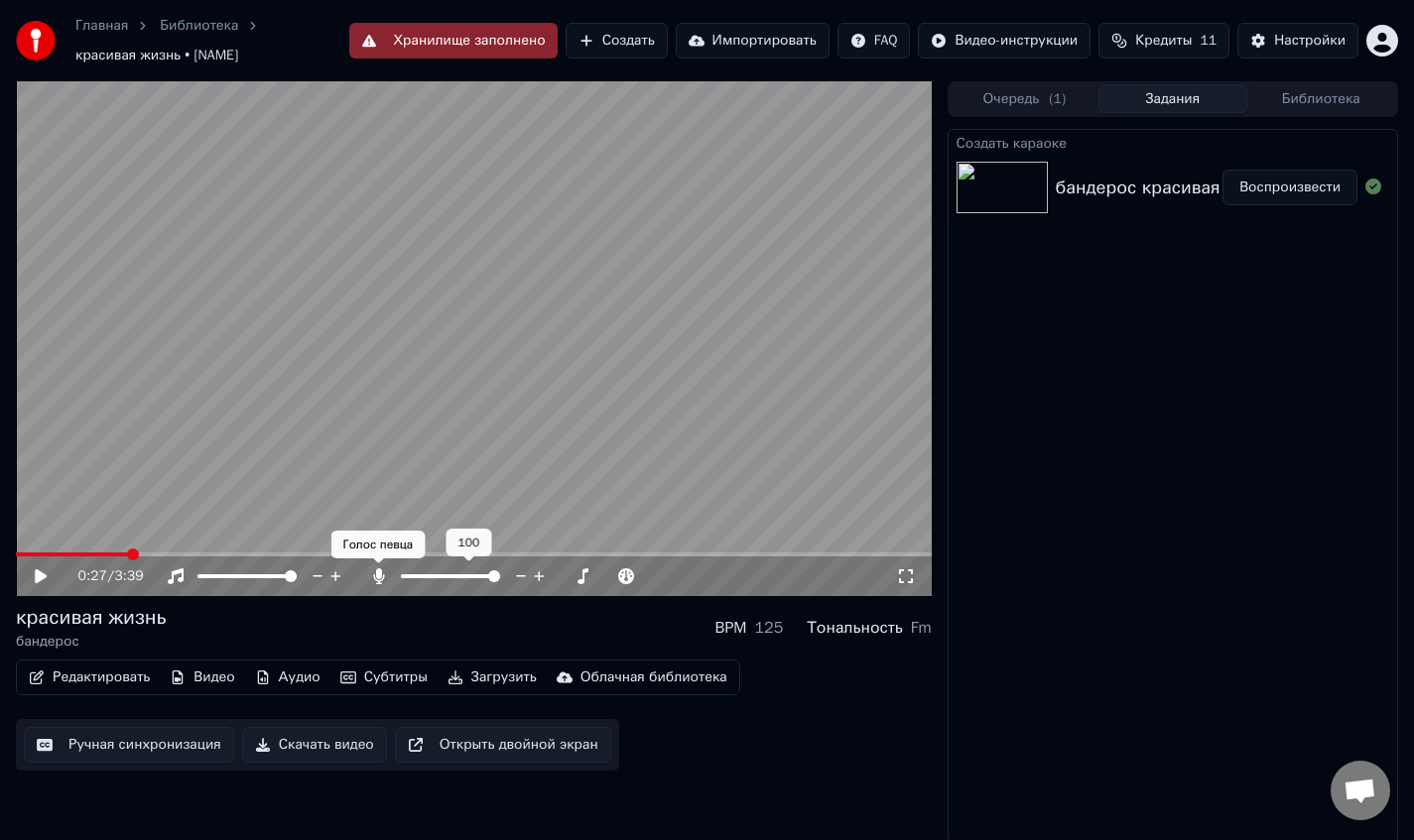 click 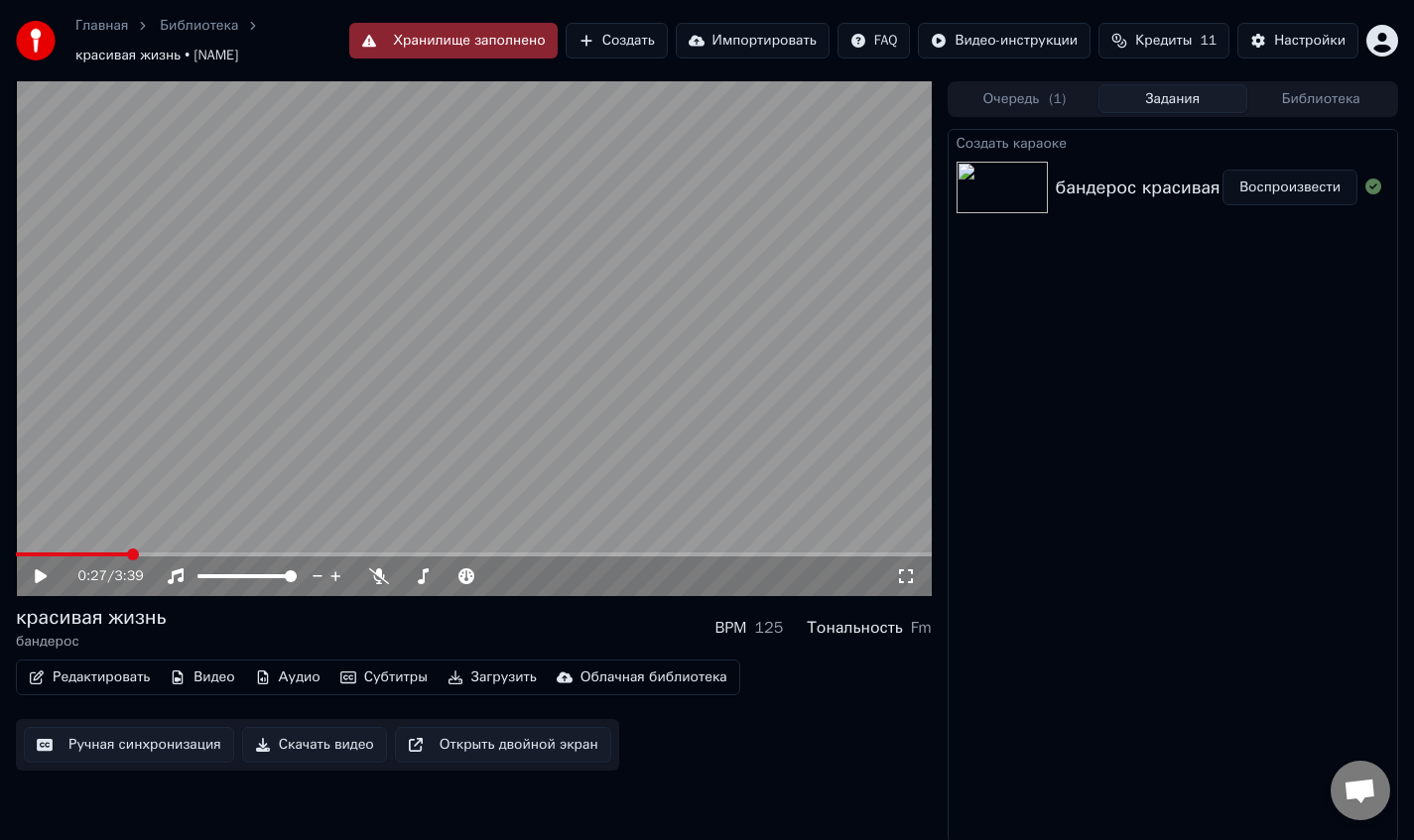 click on "Редактировать" at bounding box center [89, 677] 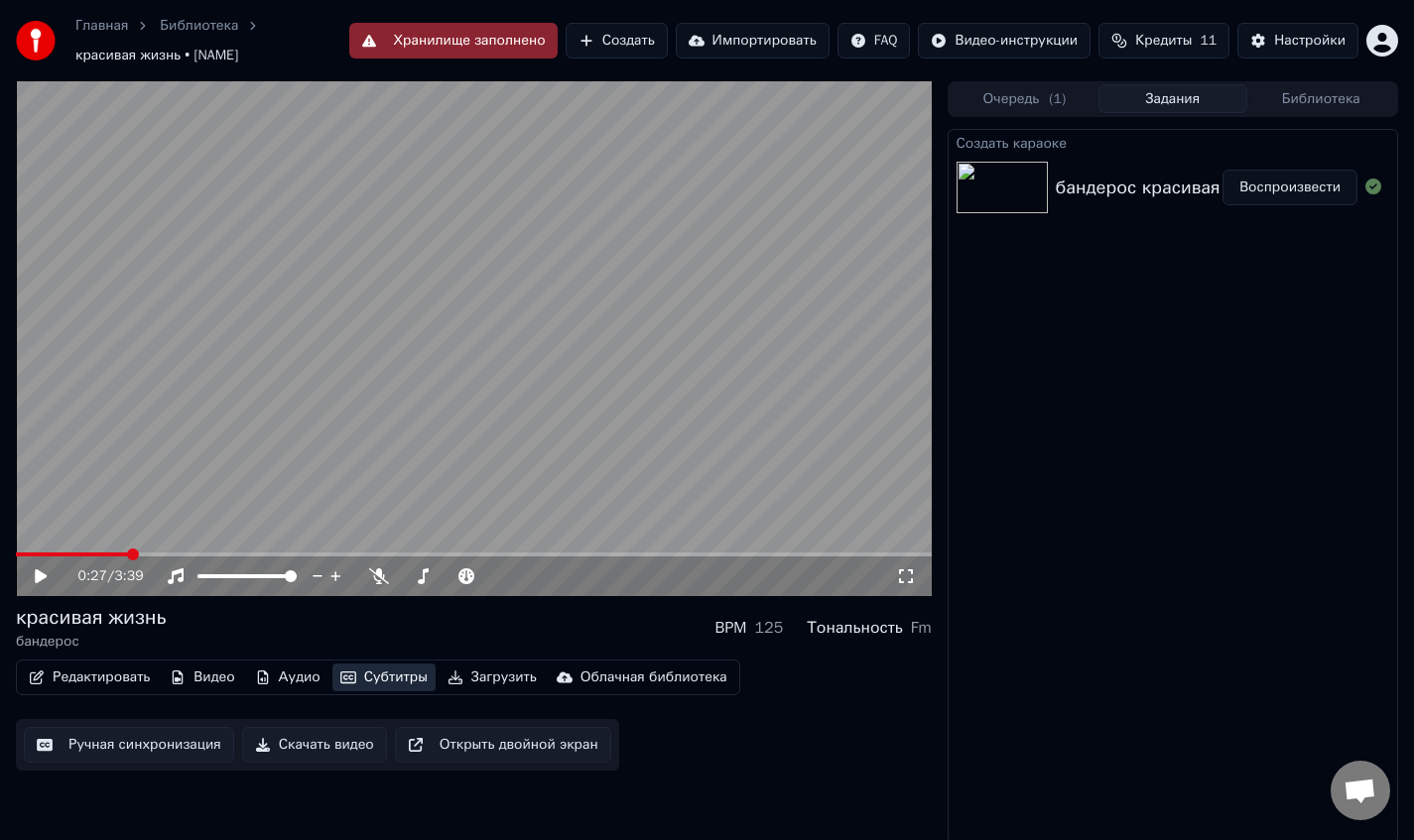 click on "Субтитры" at bounding box center [384, 677] 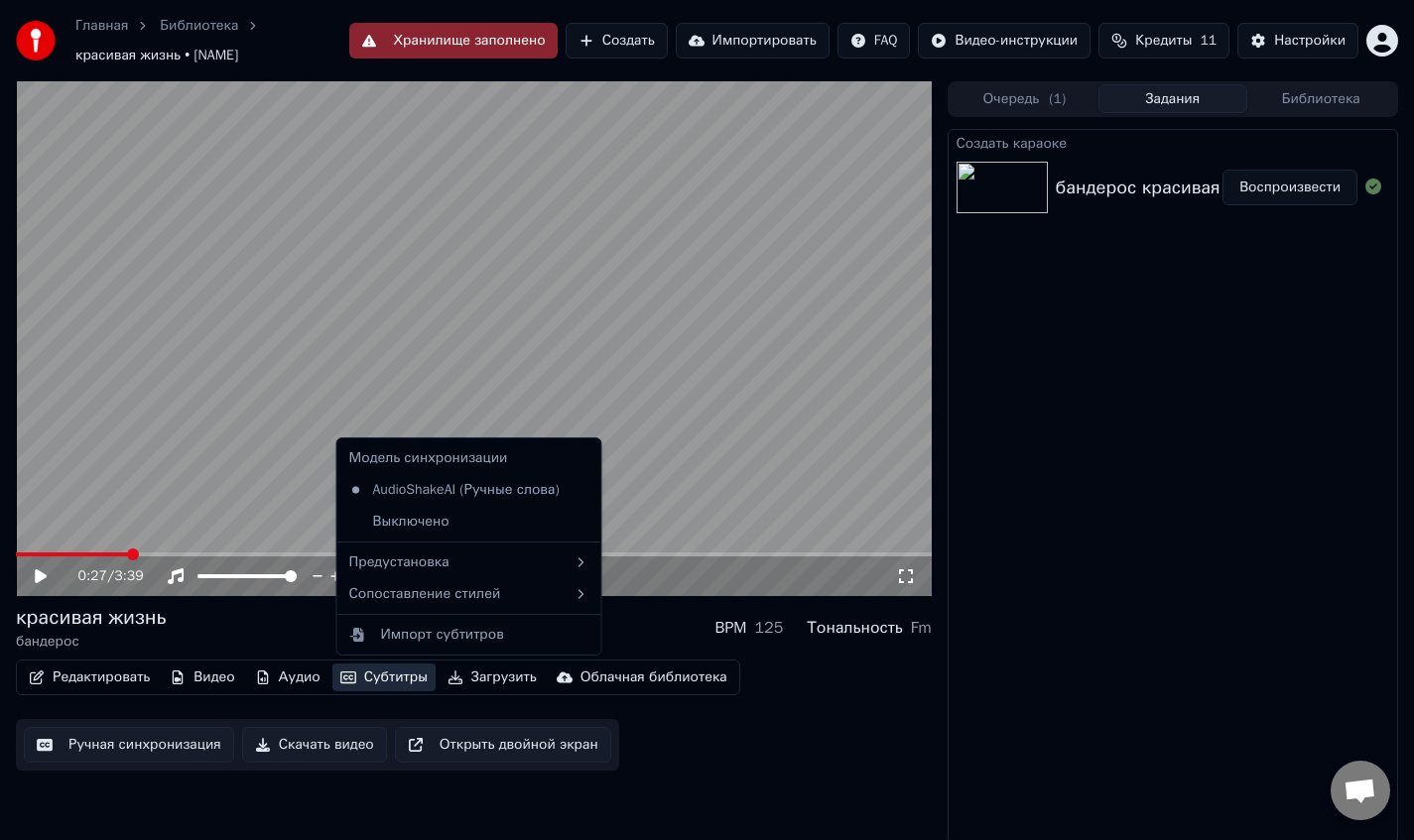 click on "Субтитры" at bounding box center (384, 677) 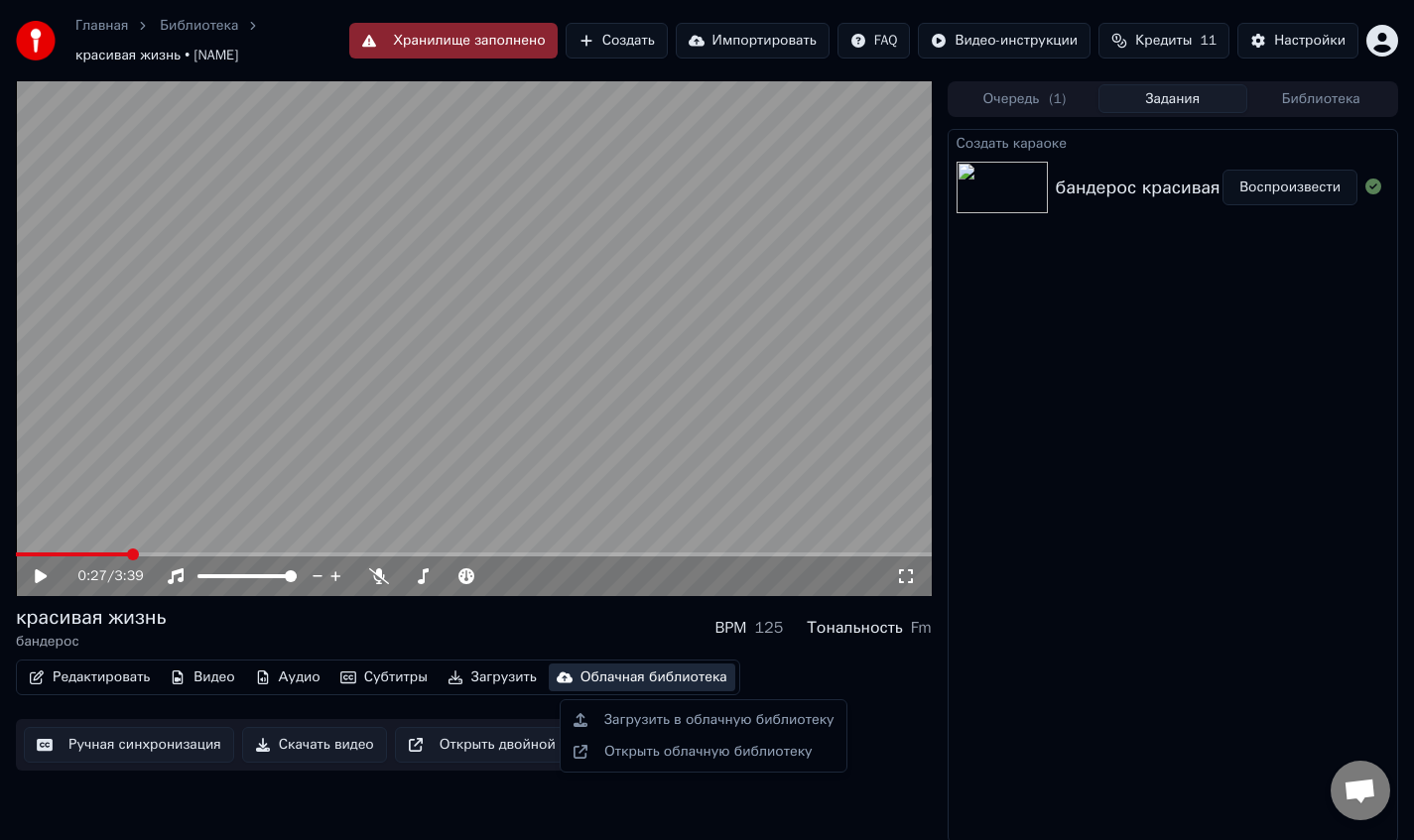 click on "Создать караоке бандерос красивая жизнь Воспроизвести" at bounding box center (1173, 486) 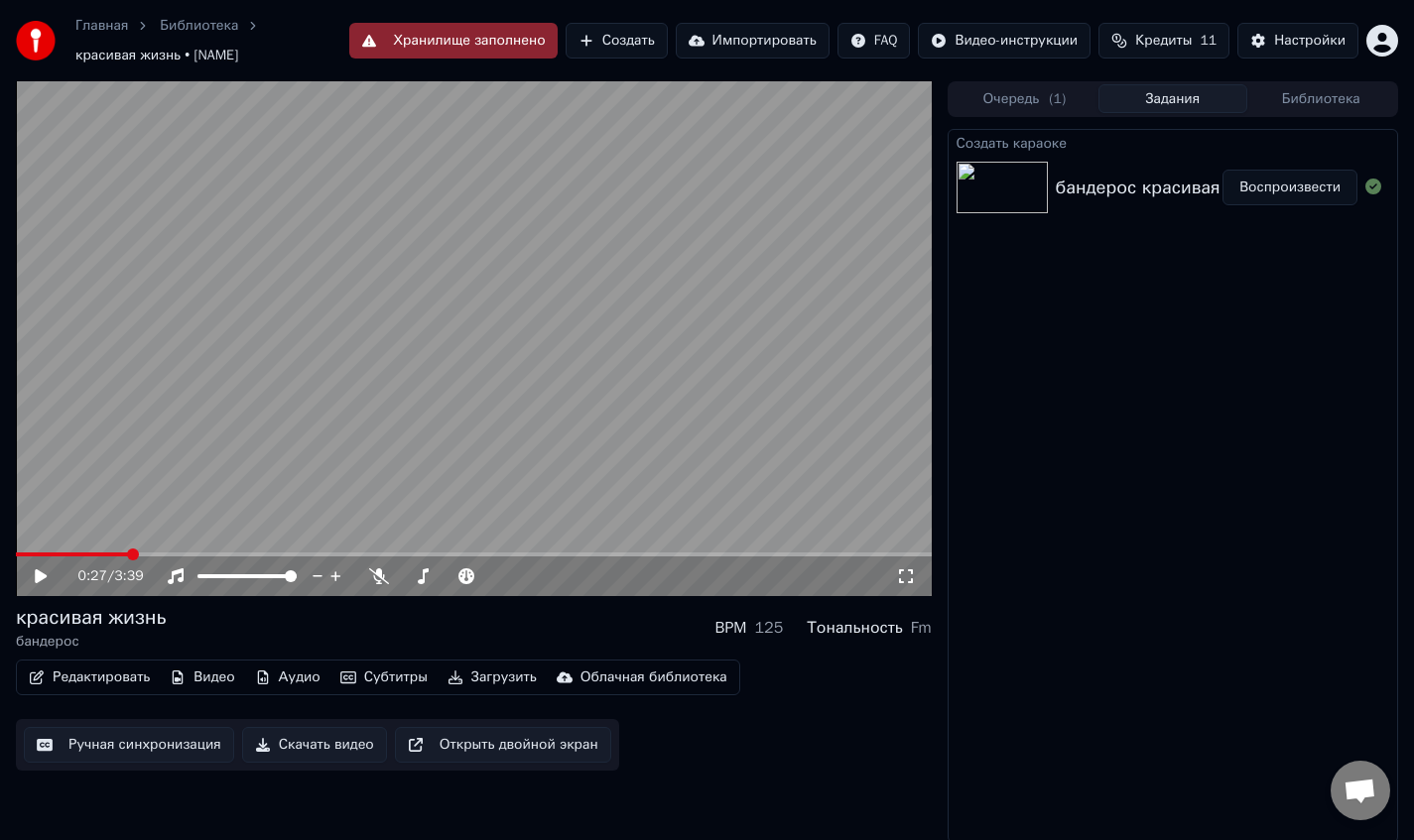 click on "бандерос красивая жизнь Воспроизвести" at bounding box center [1173, 187] 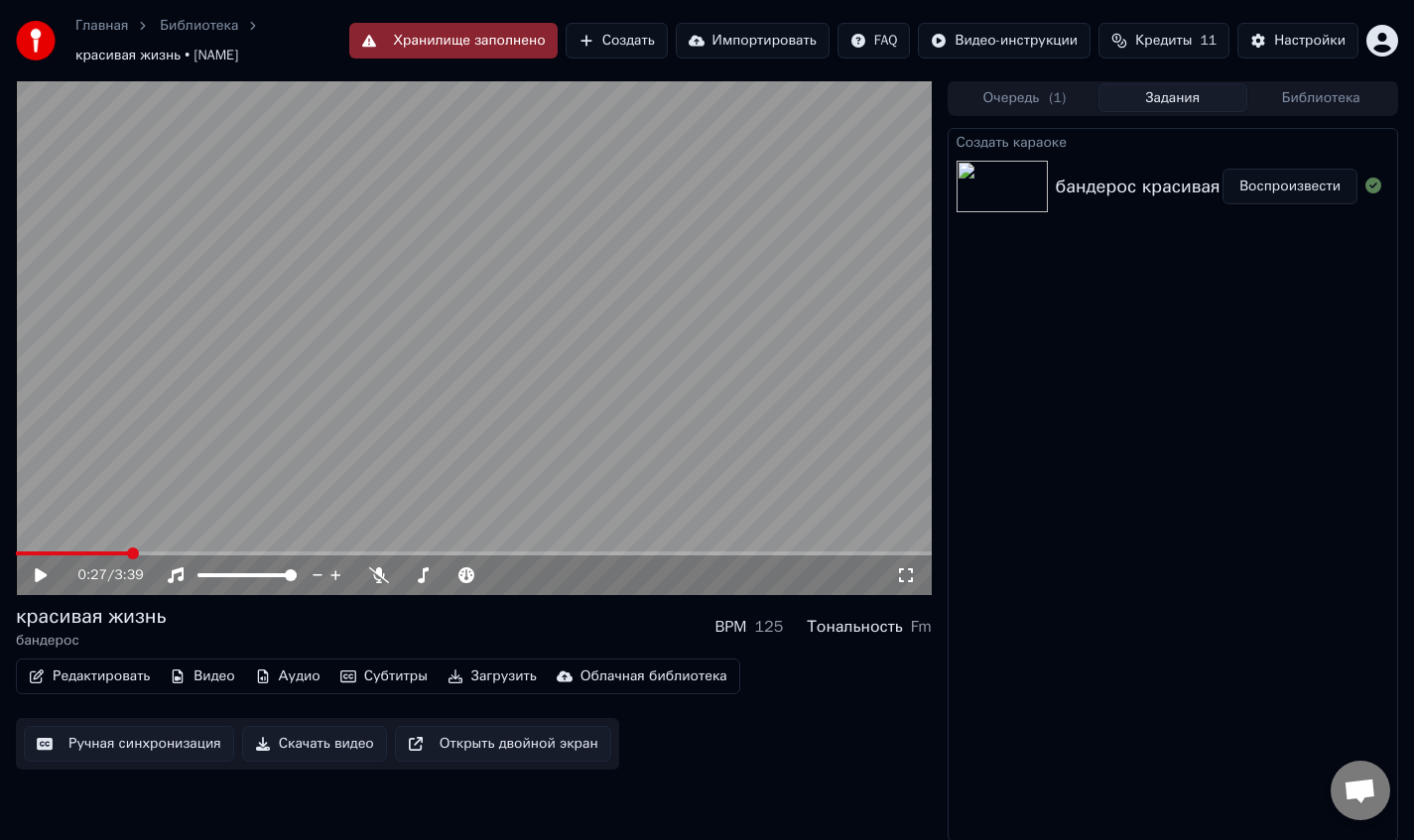 click on "Очередь ( 1 )" at bounding box center [1024, 97] 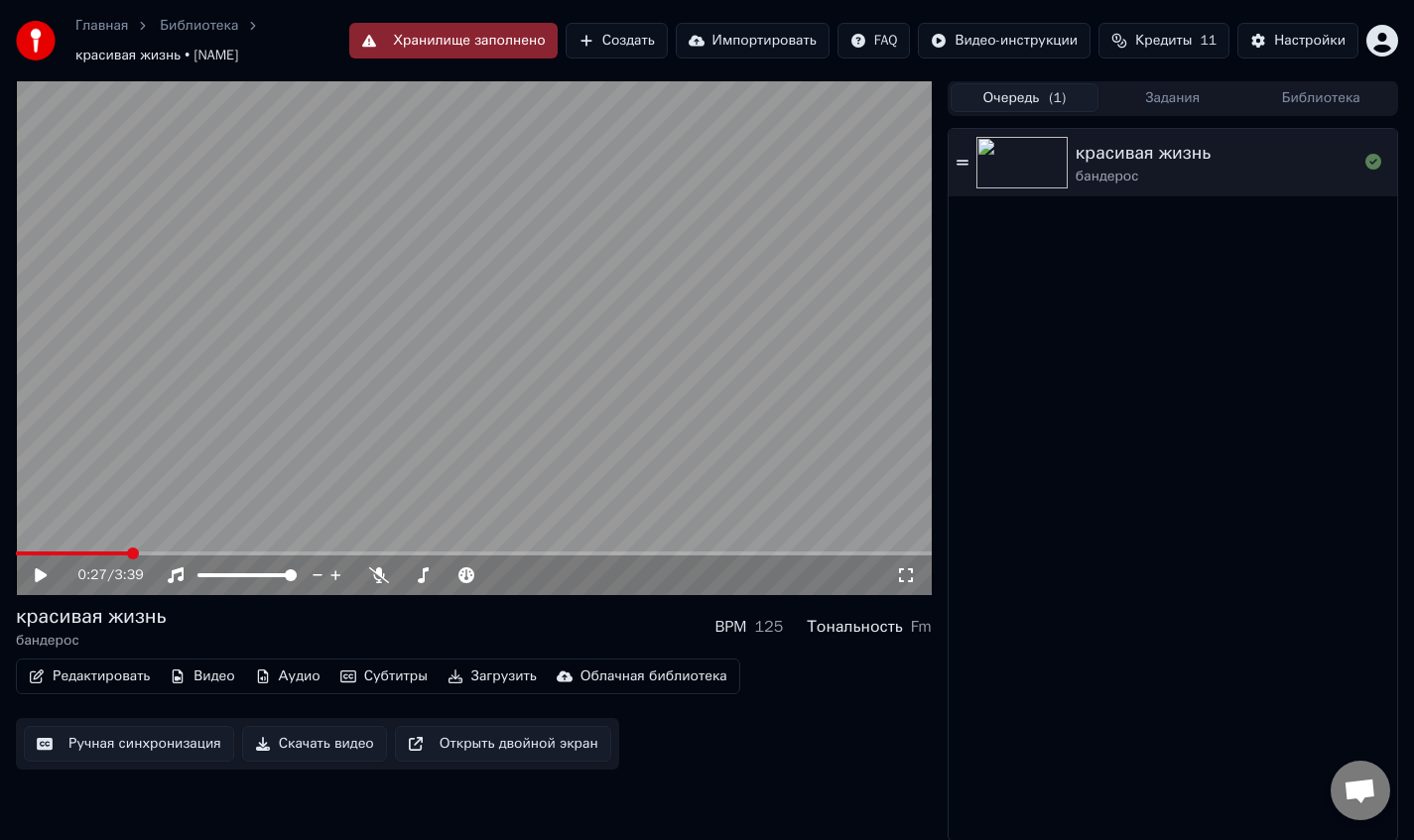click on "Задания" at bounding box center (1172, 97) 